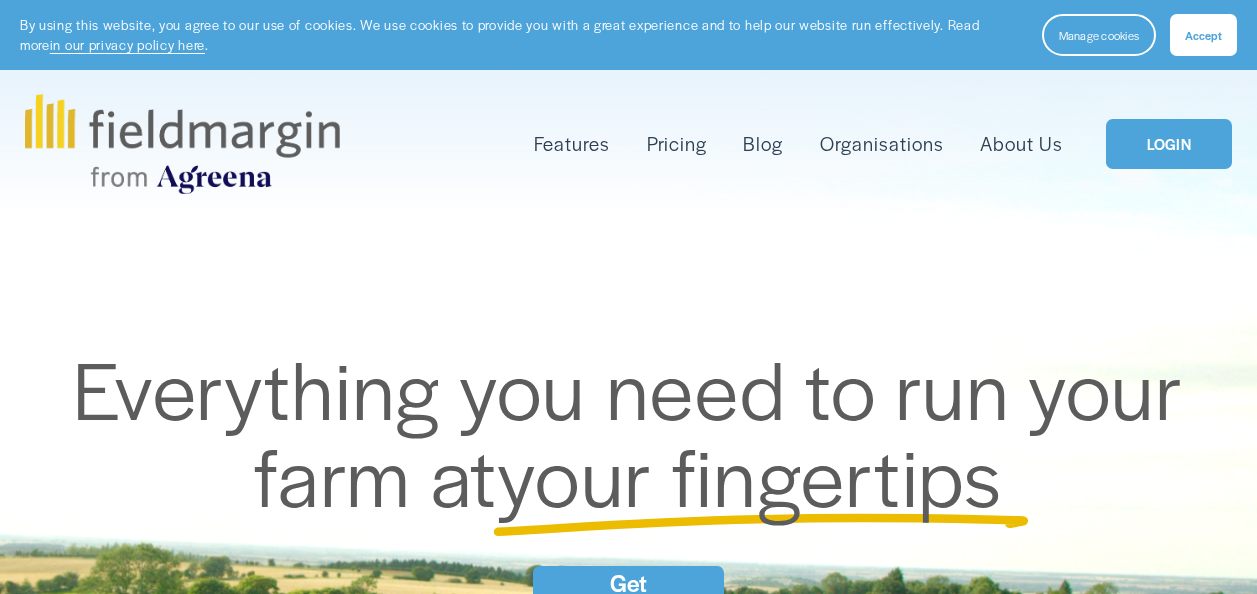 scroll, scrollTop: 100, scrollLeft: 0, axis: vertical 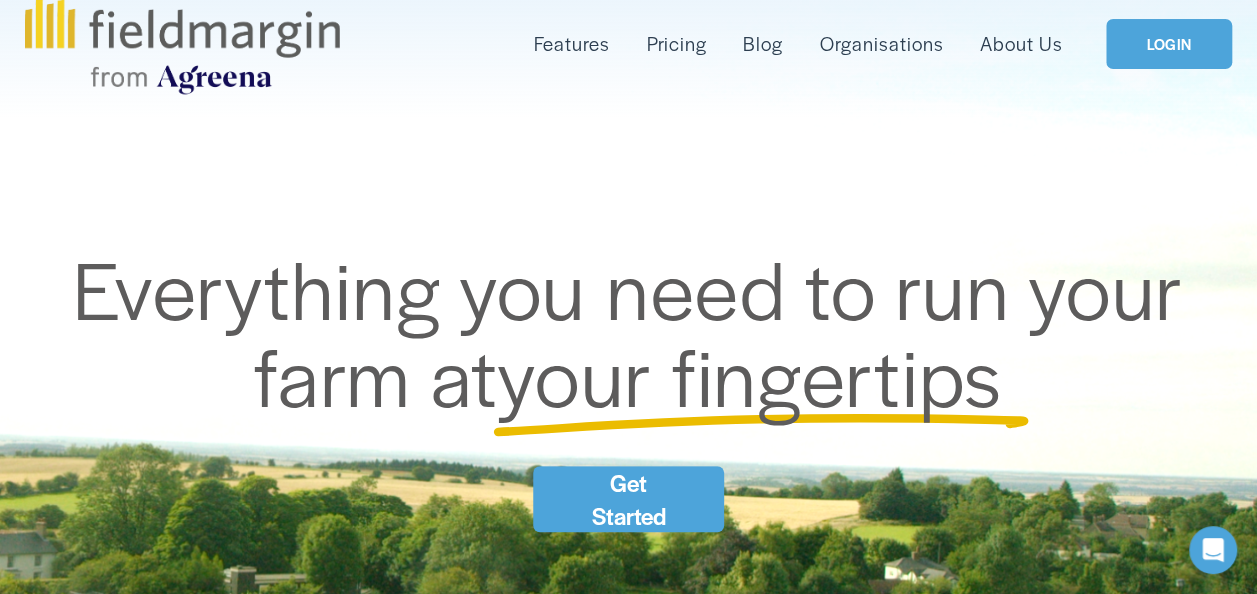 click on "LOGIN" at bounding box center (1169, 44) 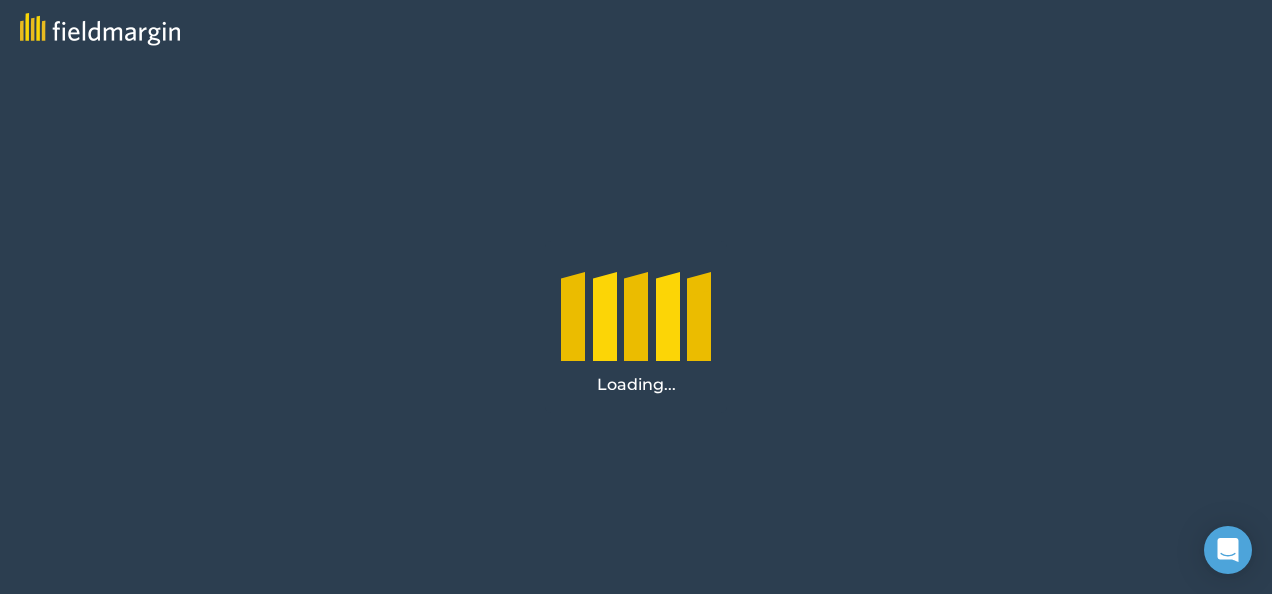scroll, scrollTop: 0, scrollLeft: 0, axis: both 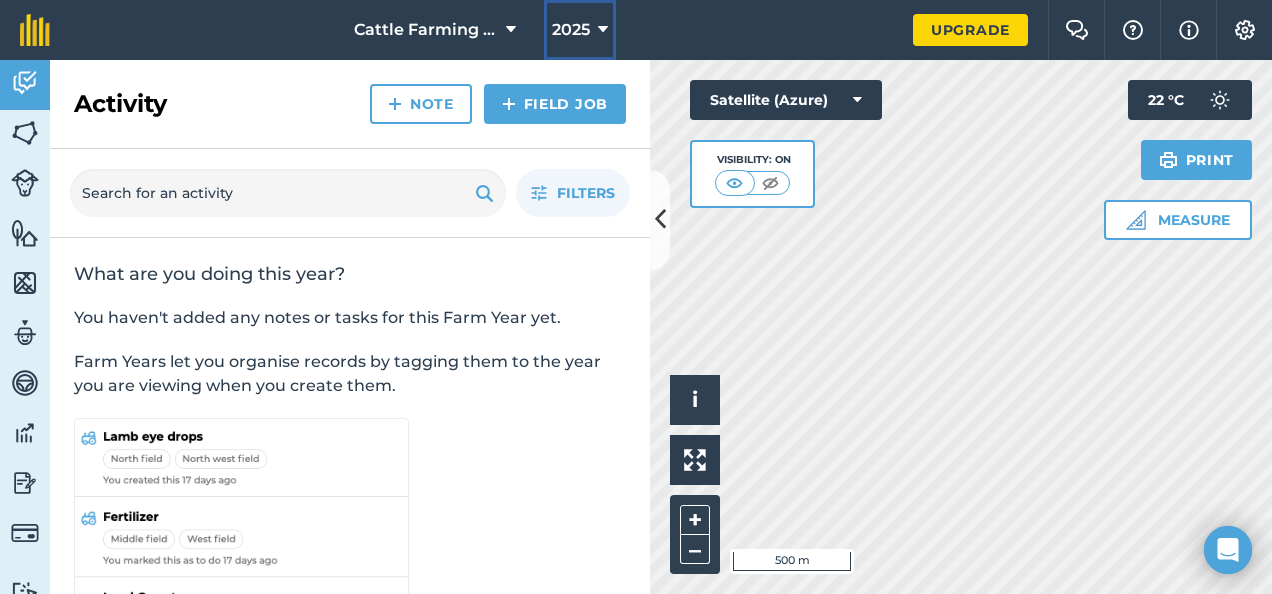 click on "2025" at bounding box center (580, 30) 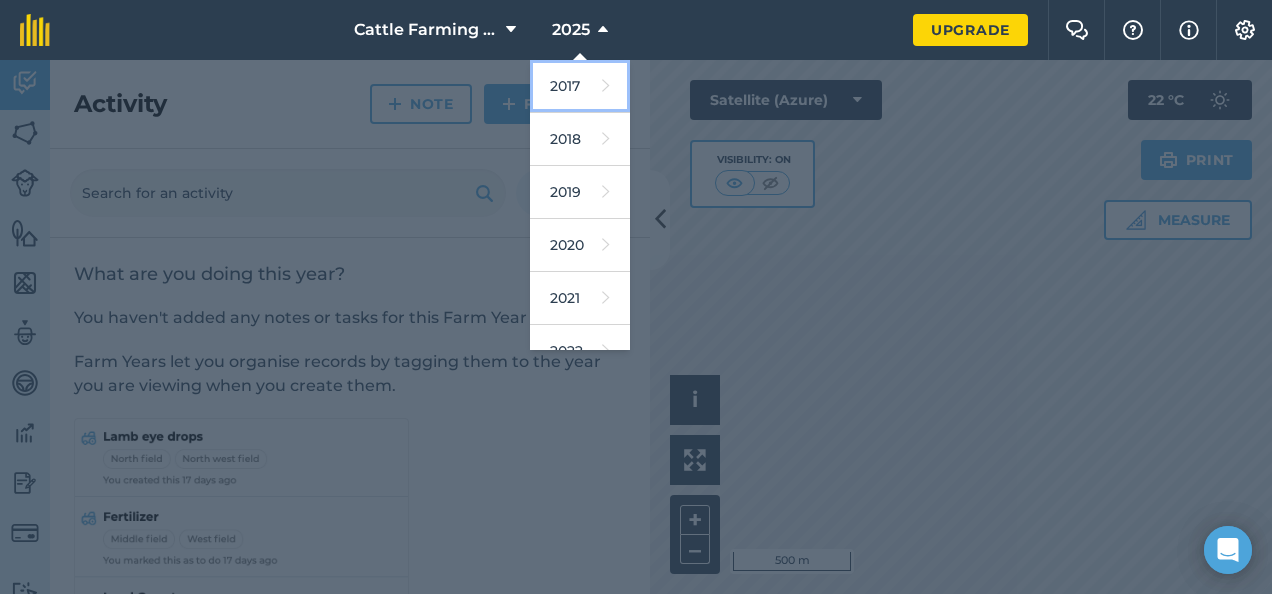 click on "2017" at bounding box center (580, 86) 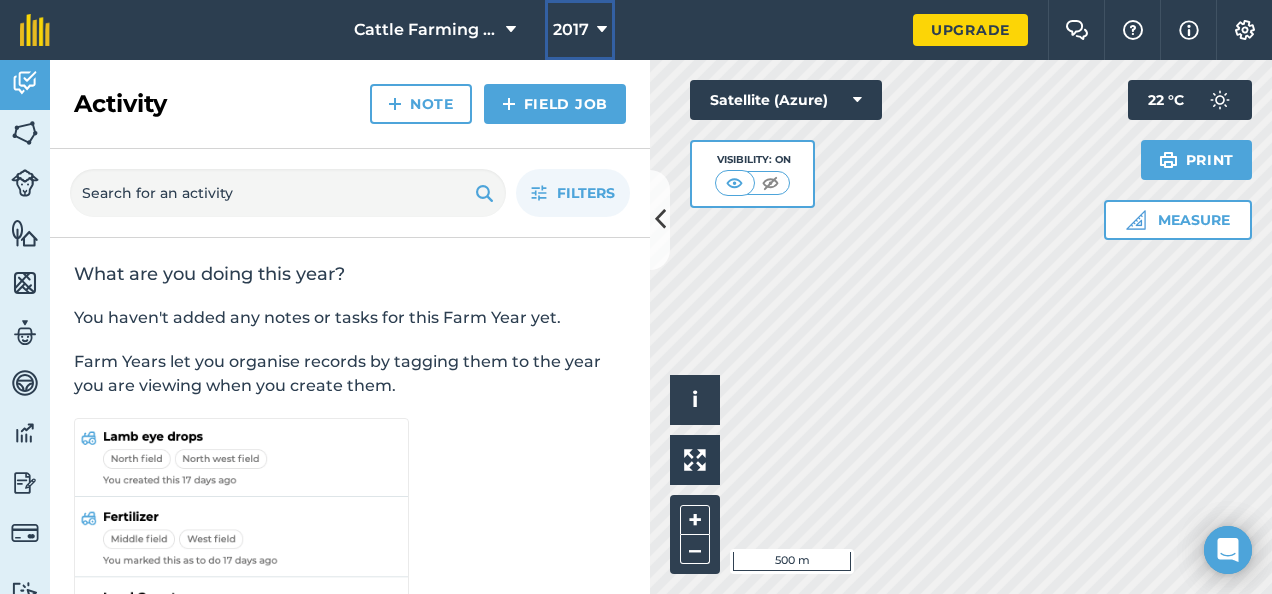 click at bounding box center [602, 30] 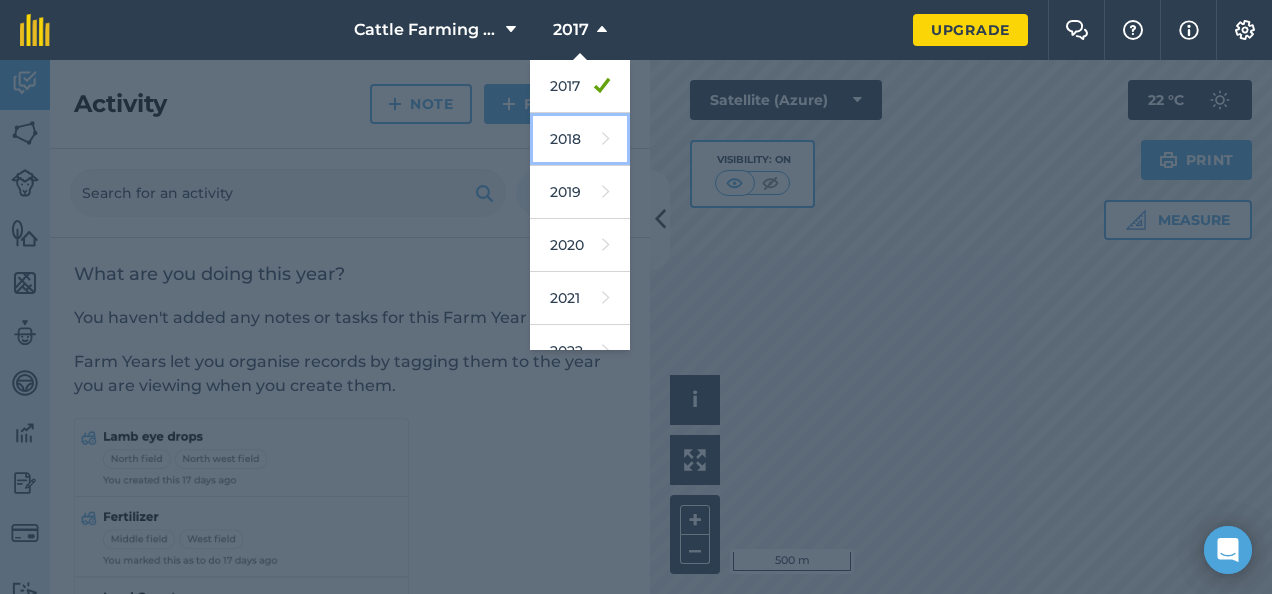 click on "2018" at bounding box center [580, 139] 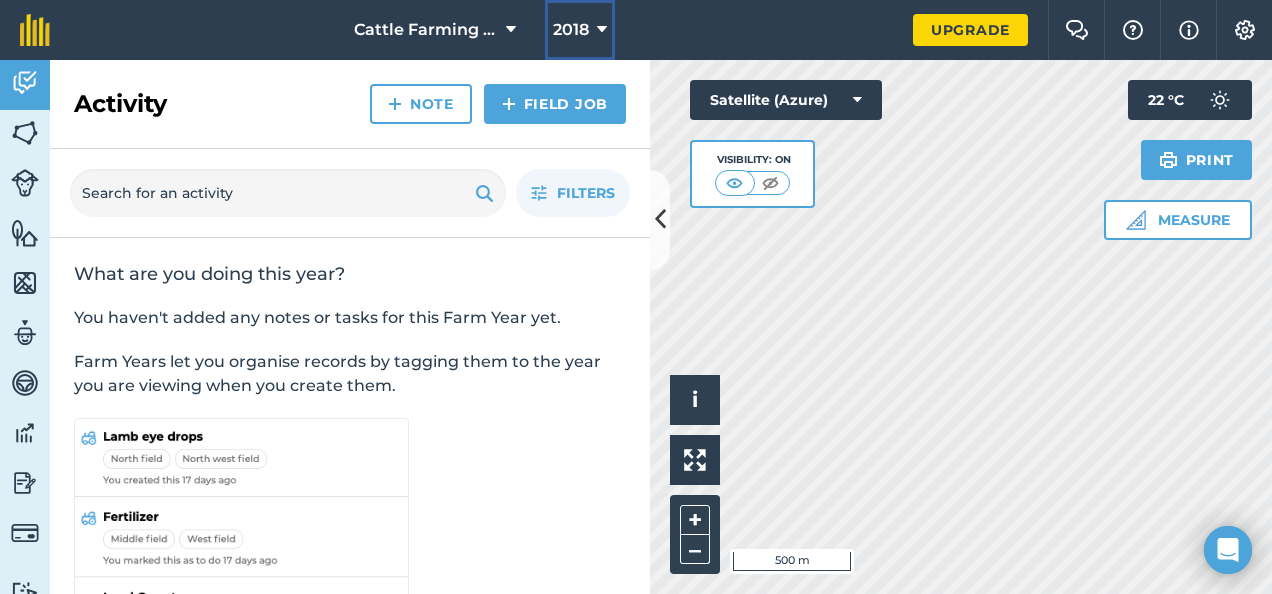 click at bounding box center (602, 30) 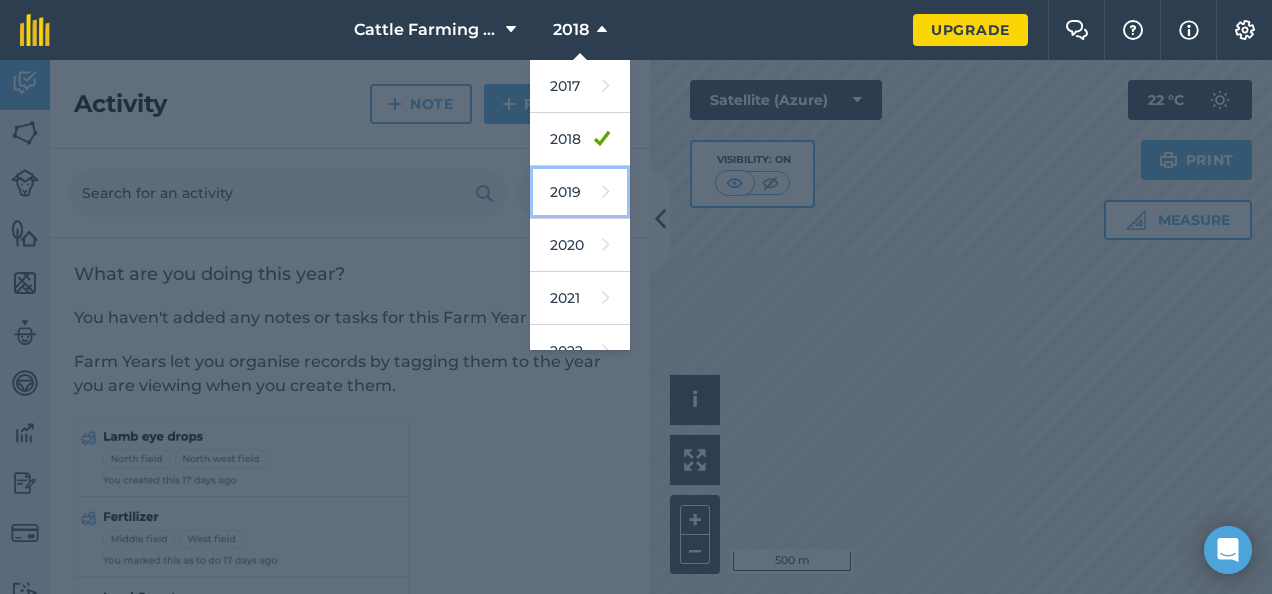 click on "2019" at bounding box center (580, 192) 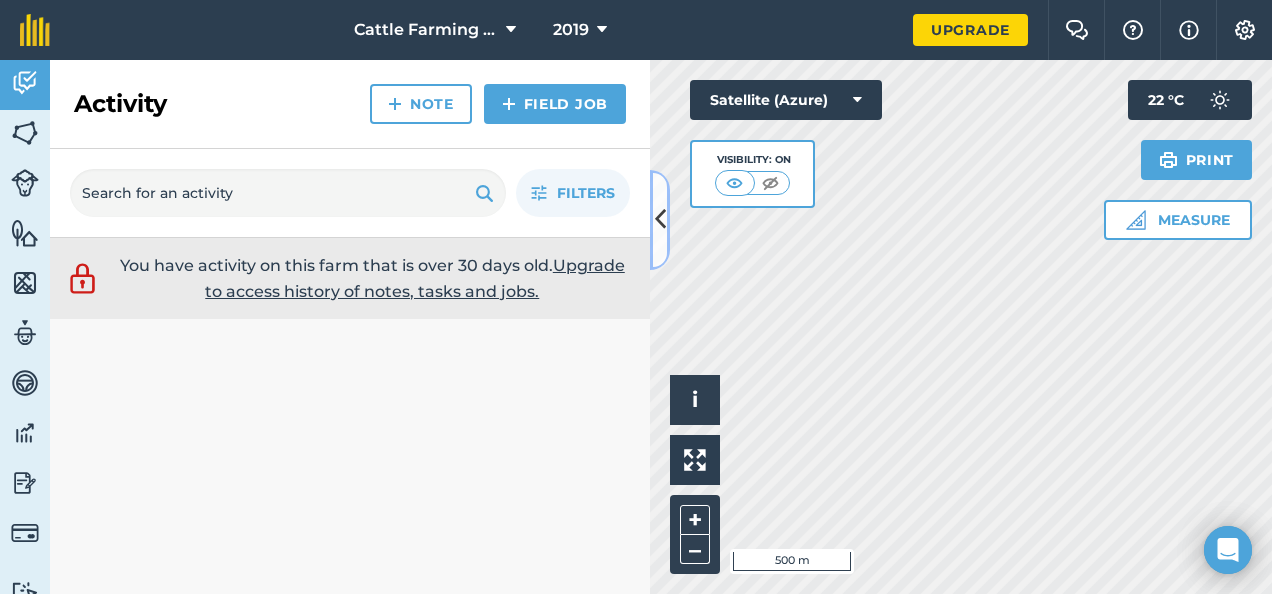 click at bounding box center (660, 219) 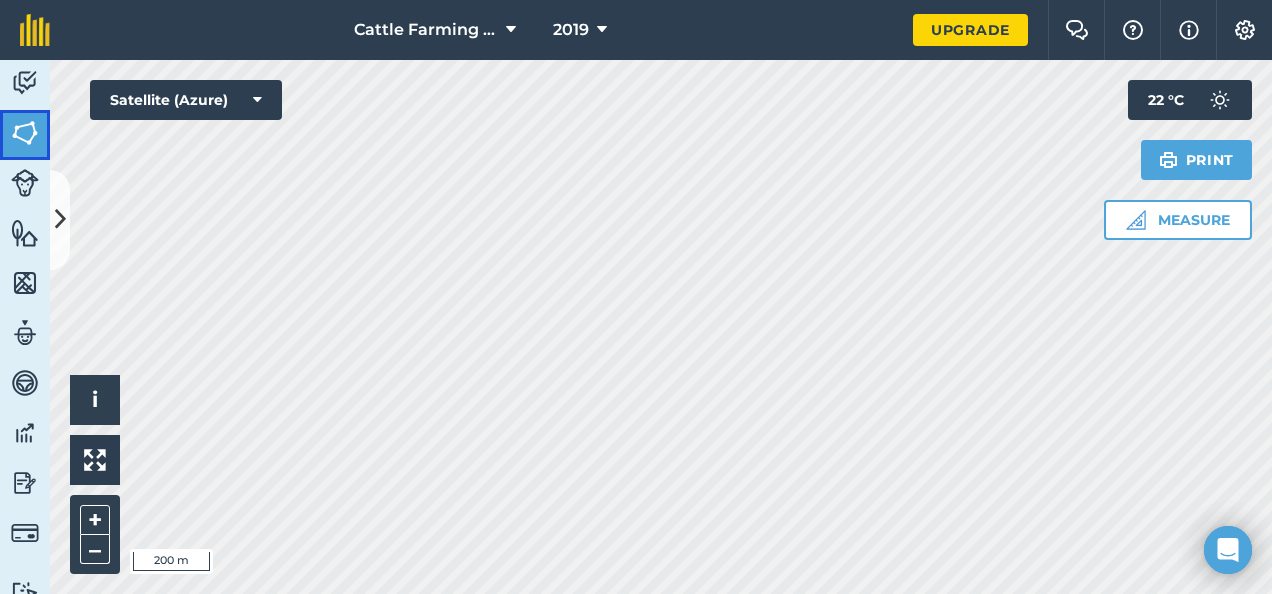 click at bounding box center [25, 133] 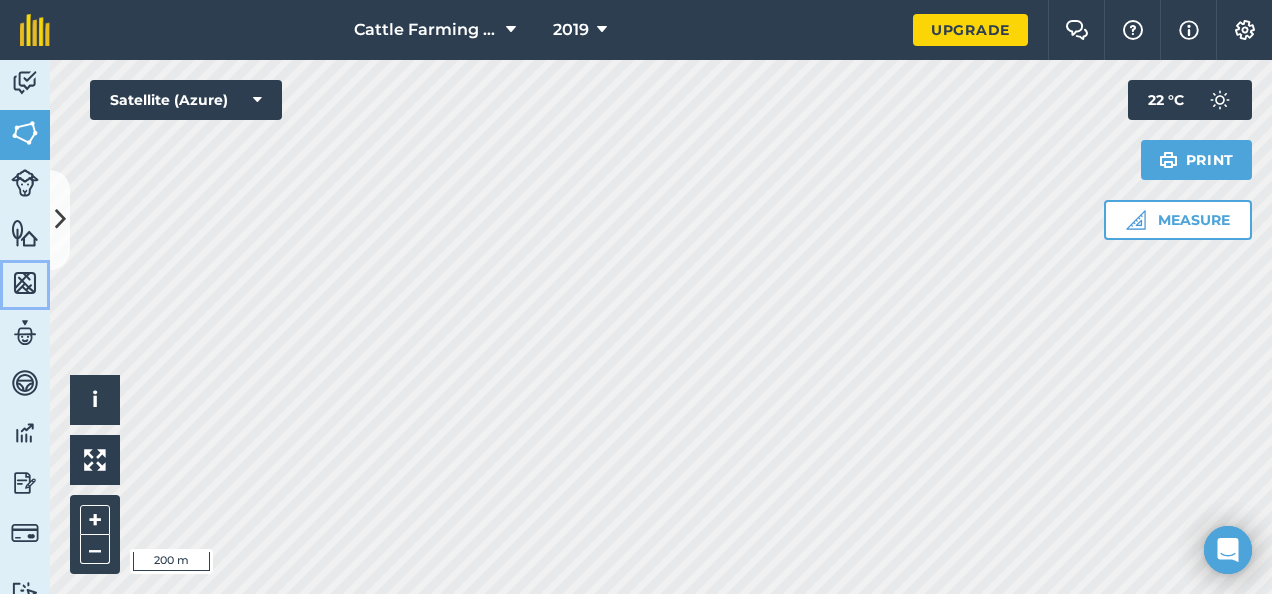 click at bounding box center [25, 283] 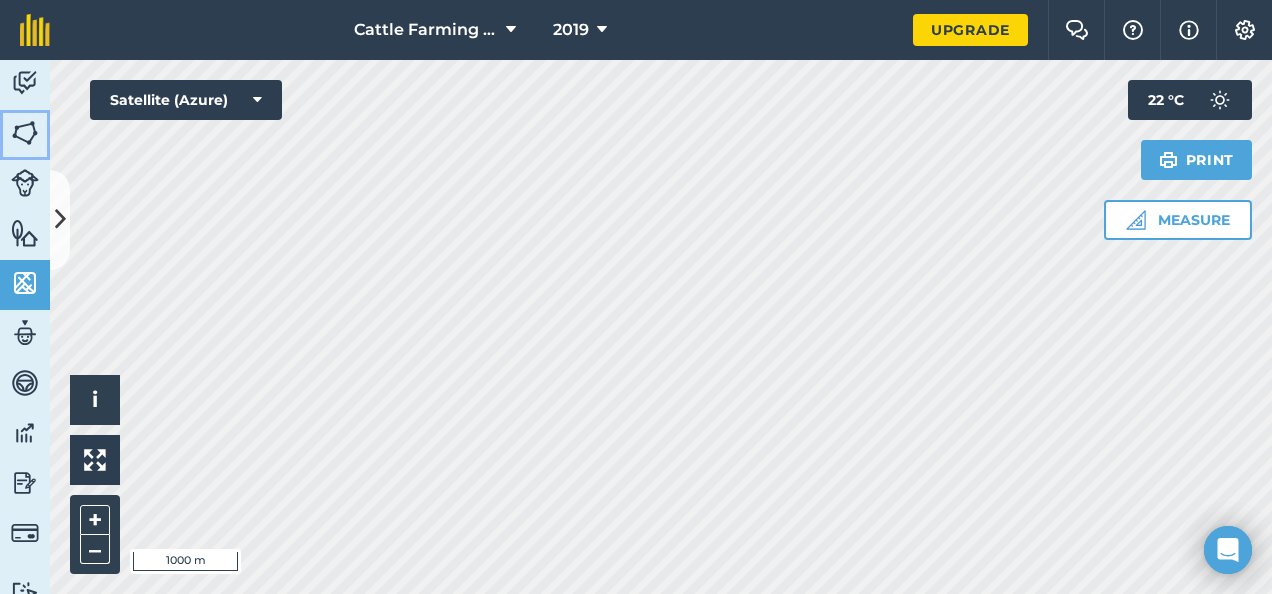 click at bounding box center (25, 133) 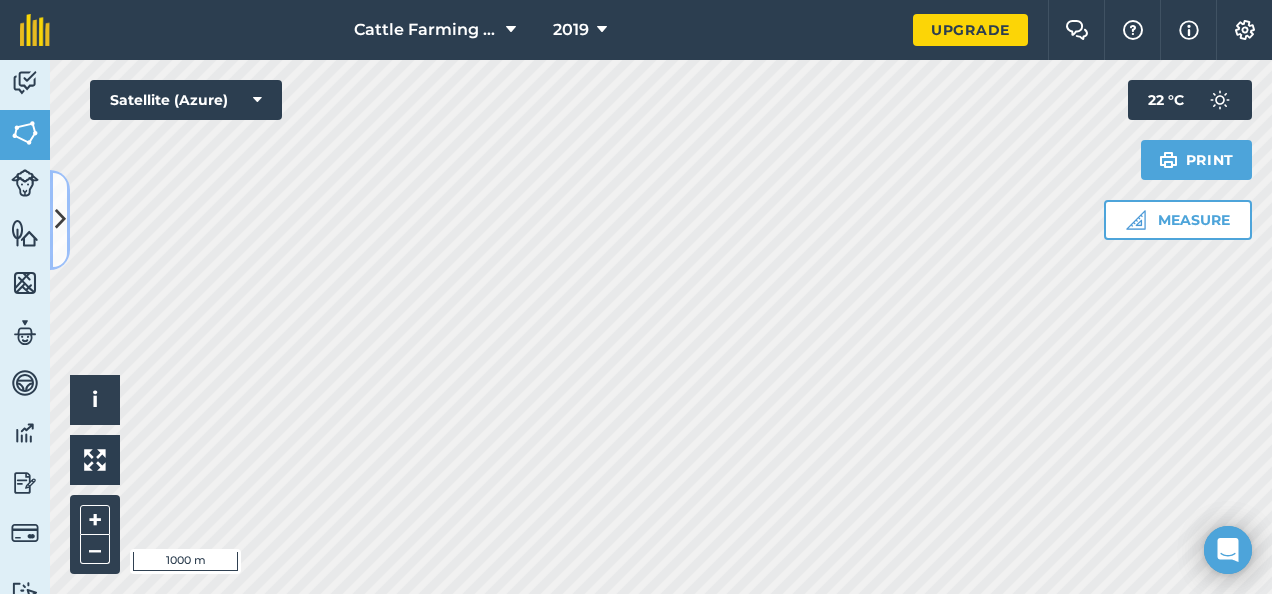 click at bounding box center (60, 219) 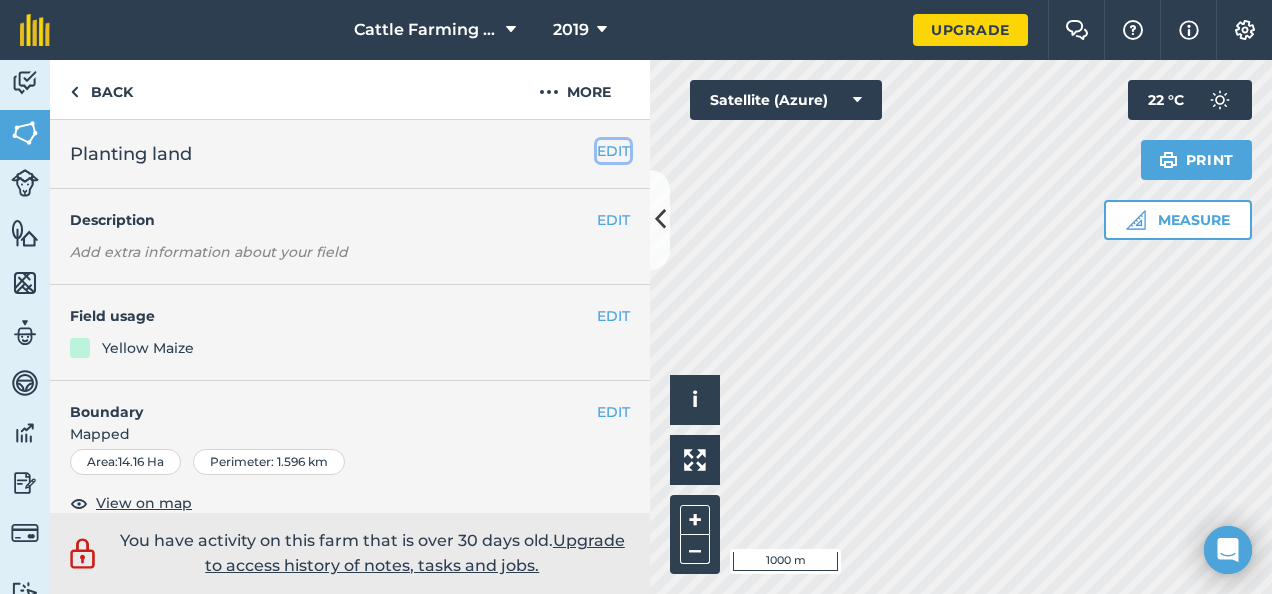 click on "EDIT" at bounding box center [613, 151] 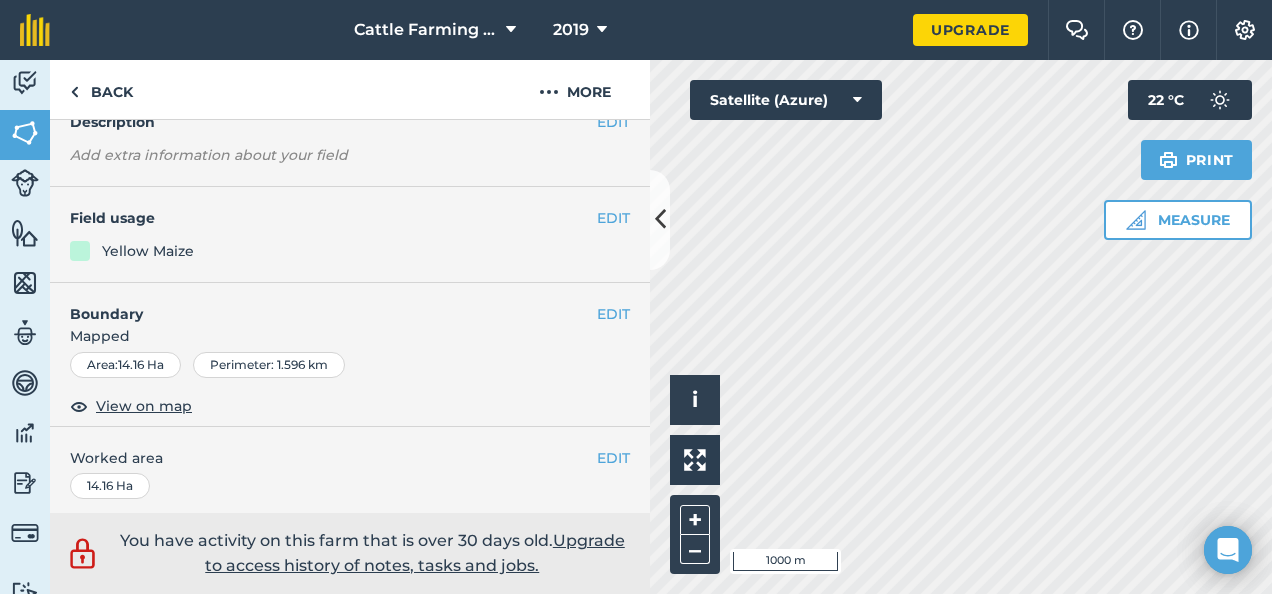scroll, scrollTop: 300, scrollLeft: 0, axis: vertical 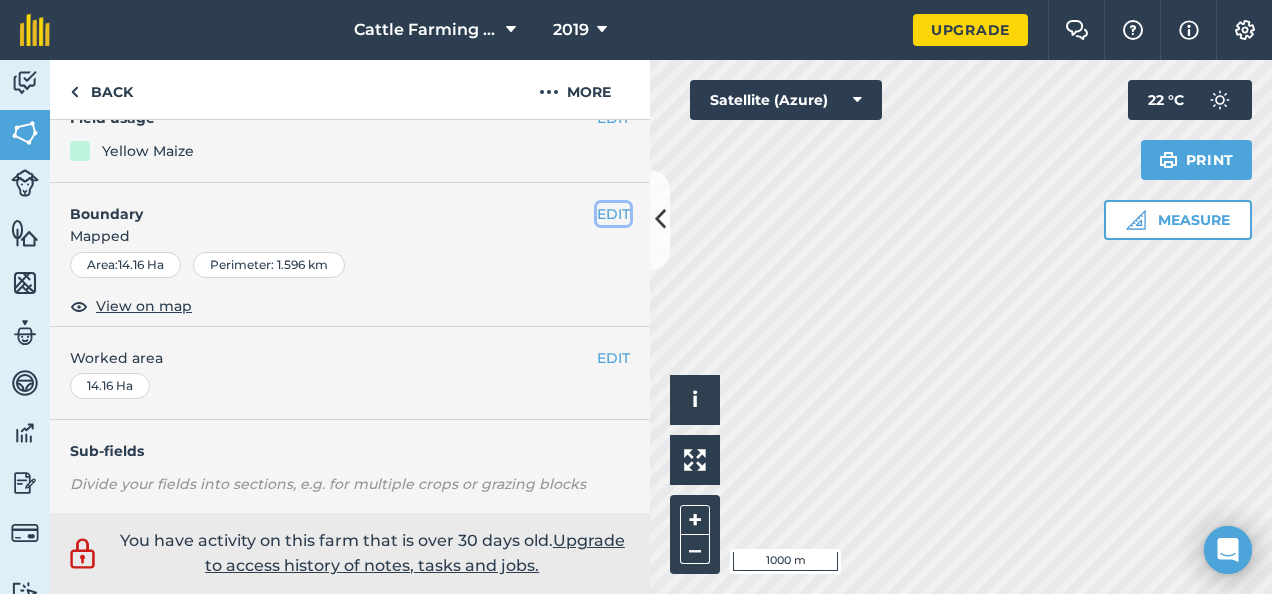 click on "EDIT" at bounding box center [613, 214] 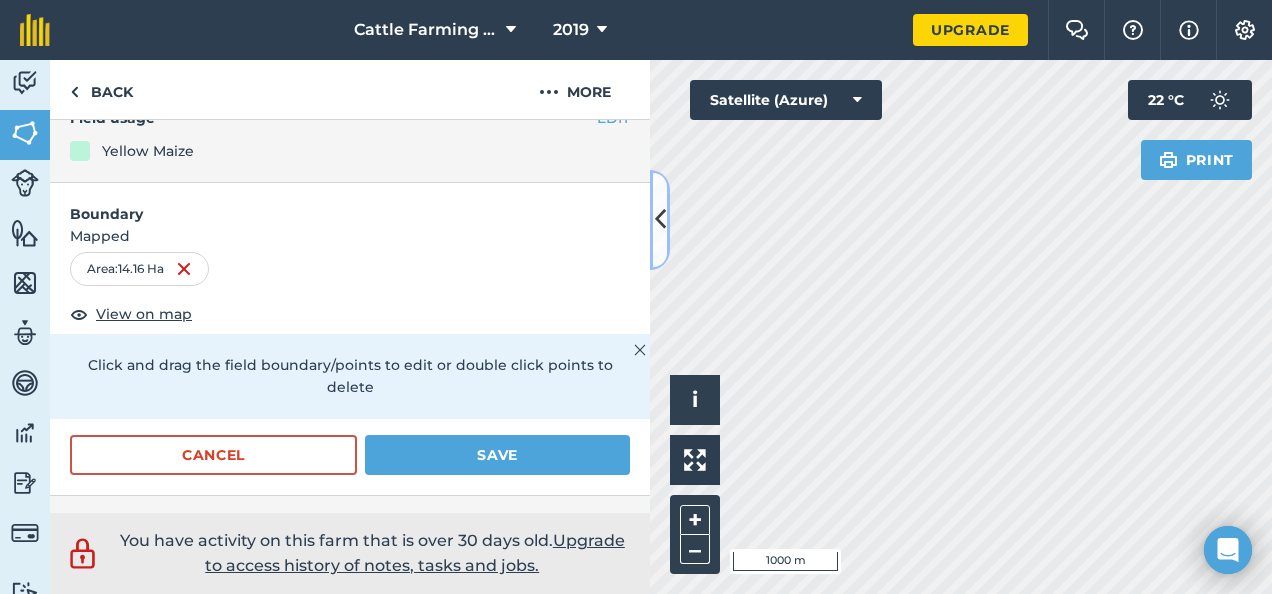 click at bounding box center (660, 219) 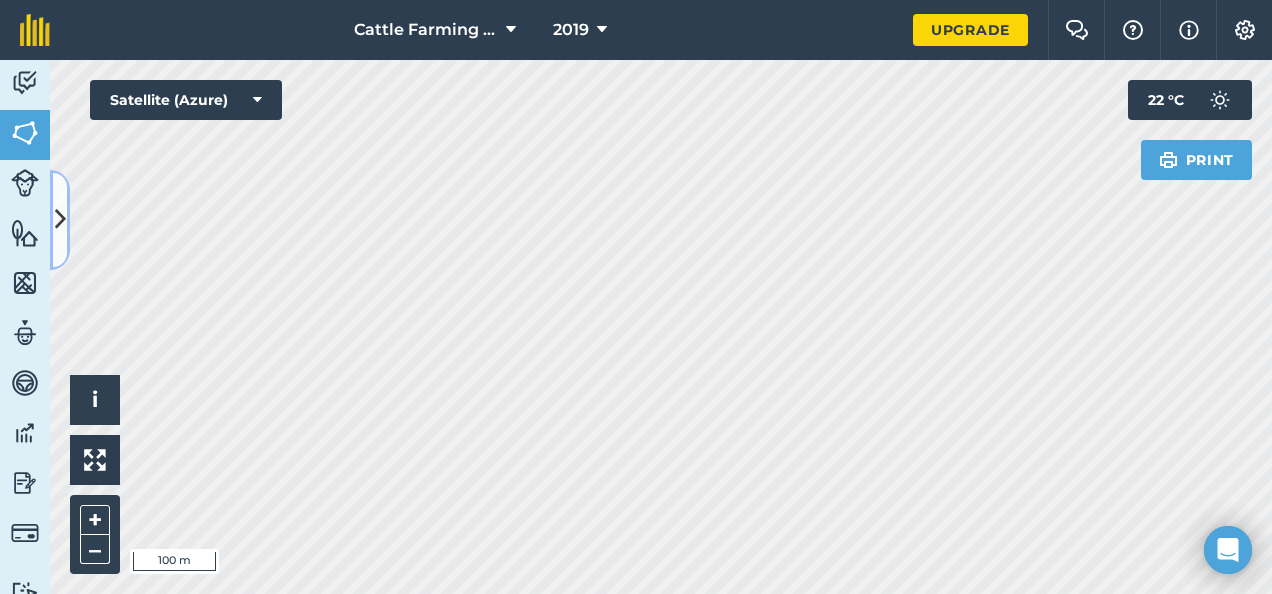 click at bounding box center (60, 219) 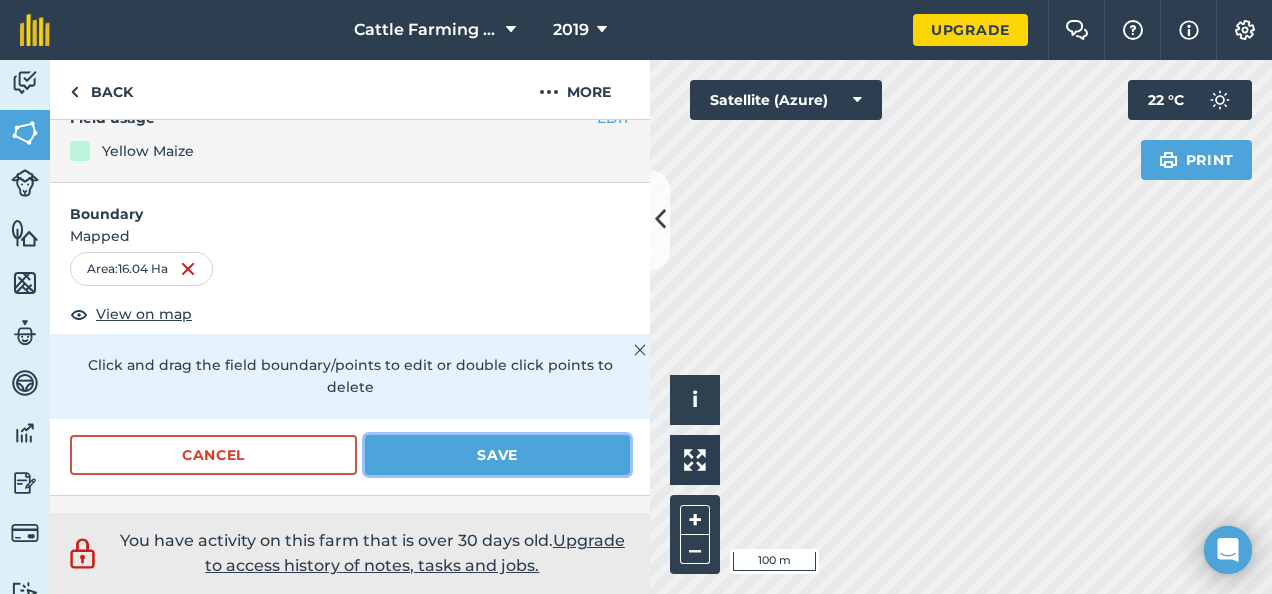 click on "Save" at bounding box center [497, 455] 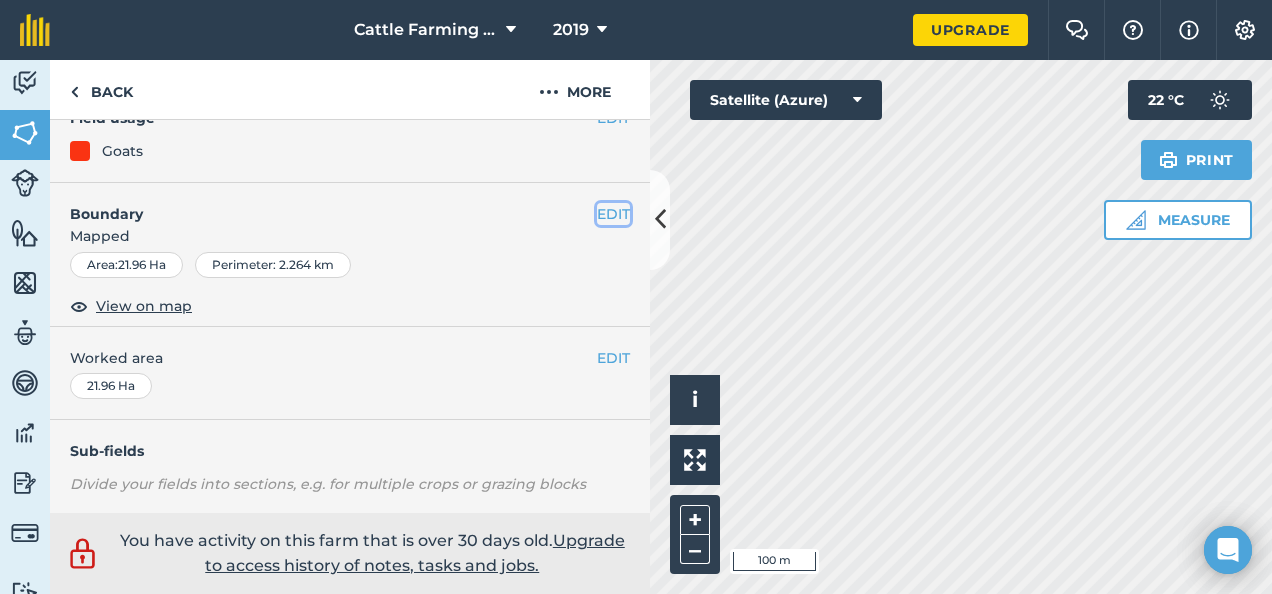 click on "EDIT" at bounding box center [613, 214] 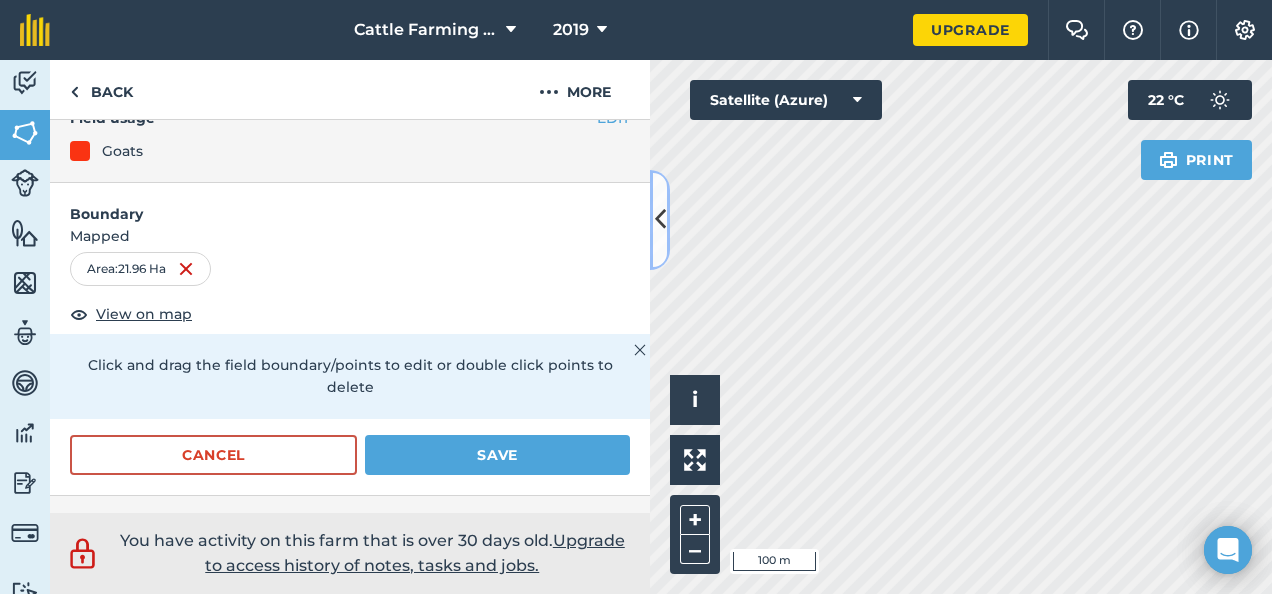 click at bounding box center (660, 219) 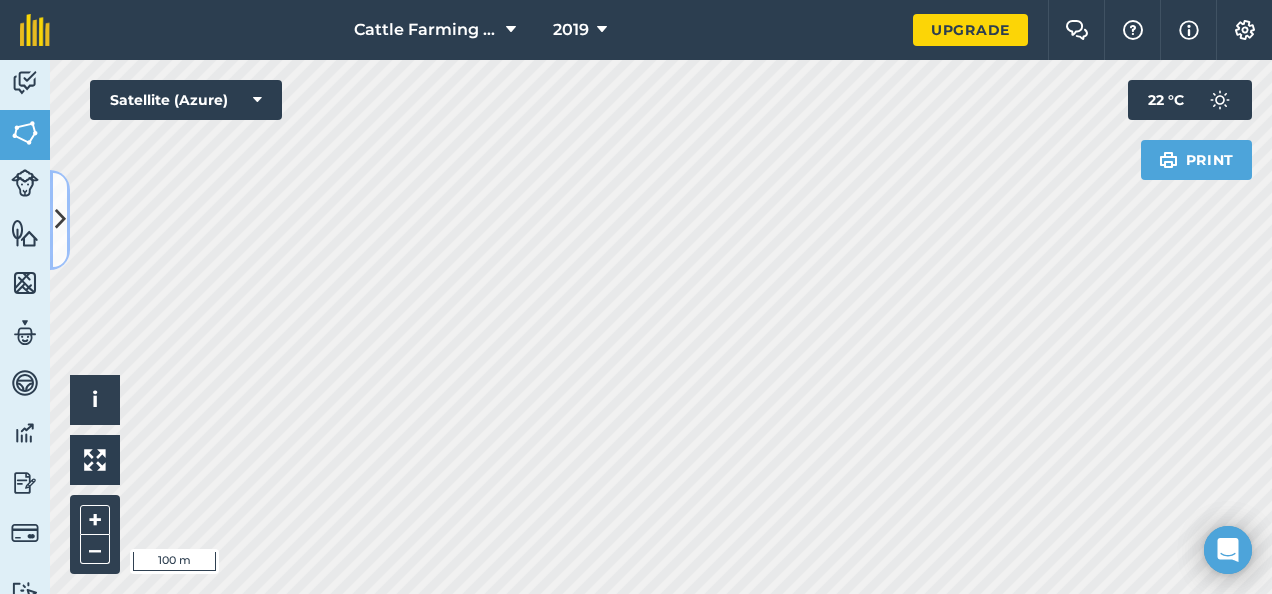 click at bounding box center (60, 219) 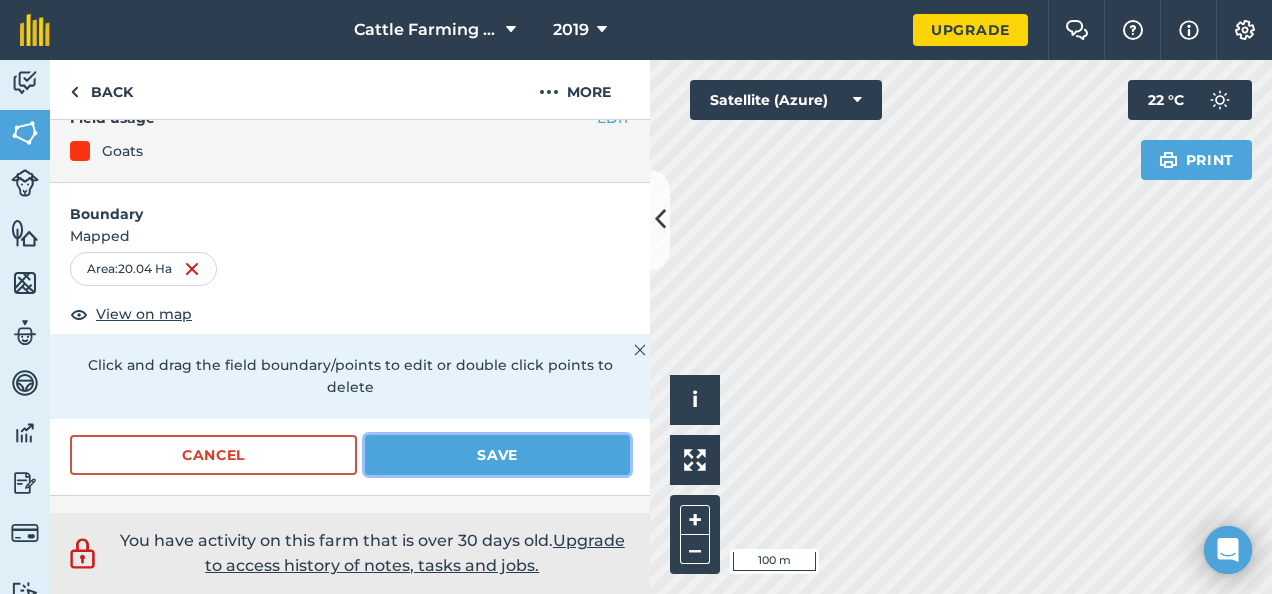 click on "Save" at bounding box center (497, 455) 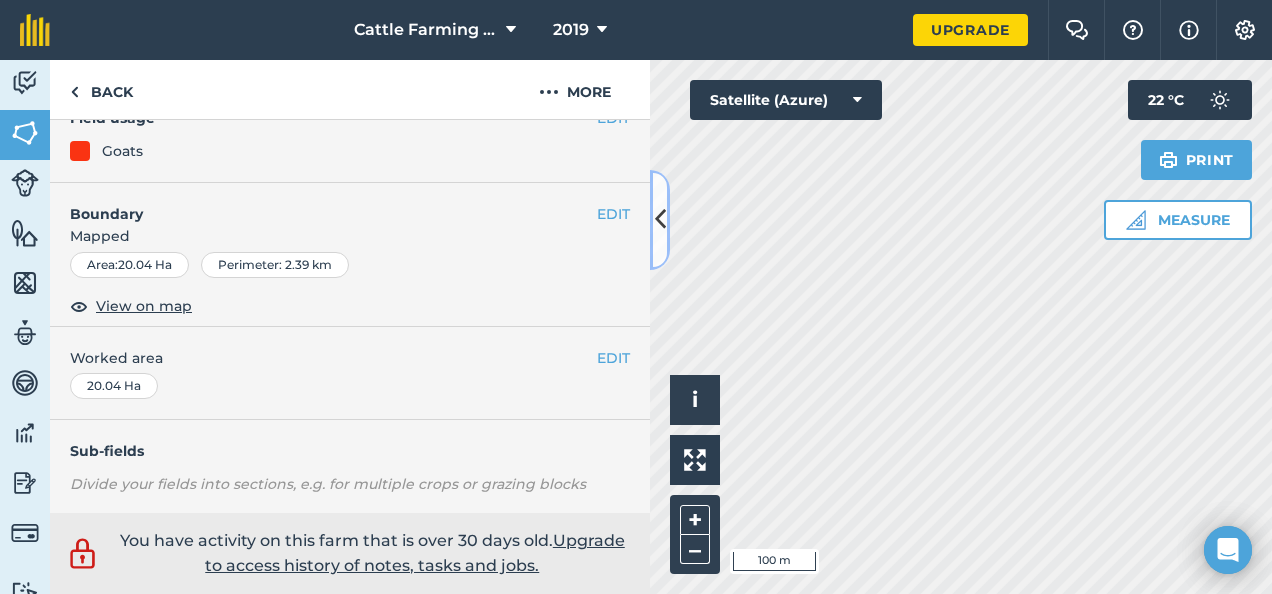 click at bounding box center [660, 219] 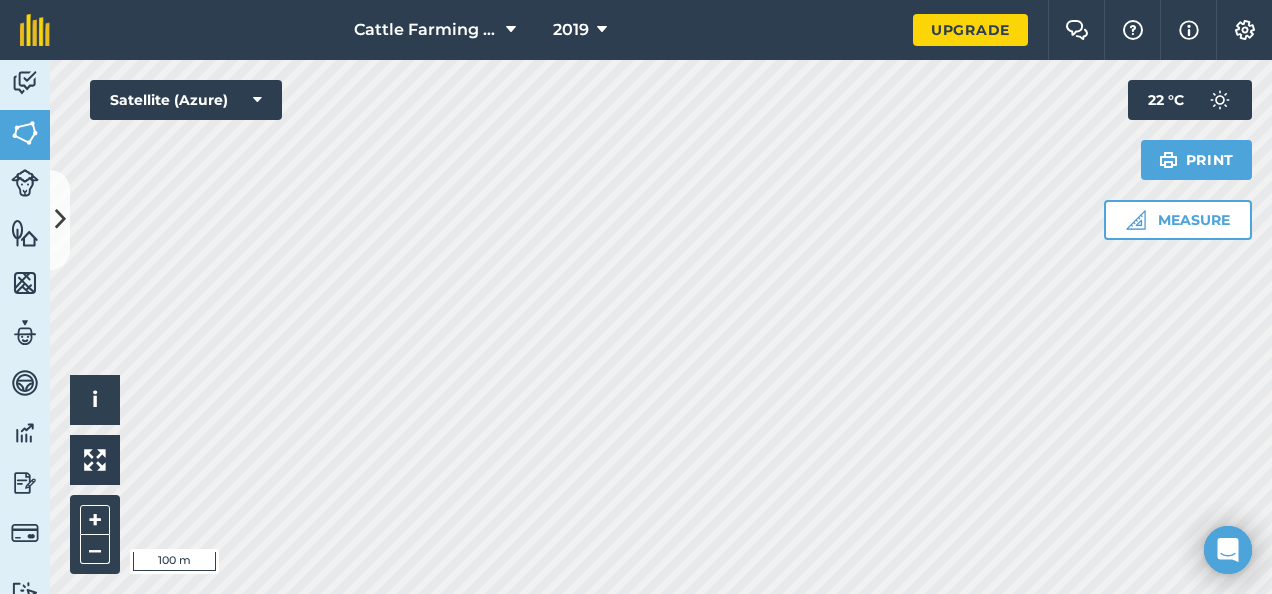 click on "Hello i © 2025 TomTom, Microsoft 100 m + – Satellite (Azure) Measure Print 22   ° C" at bounding box center [661, 327] 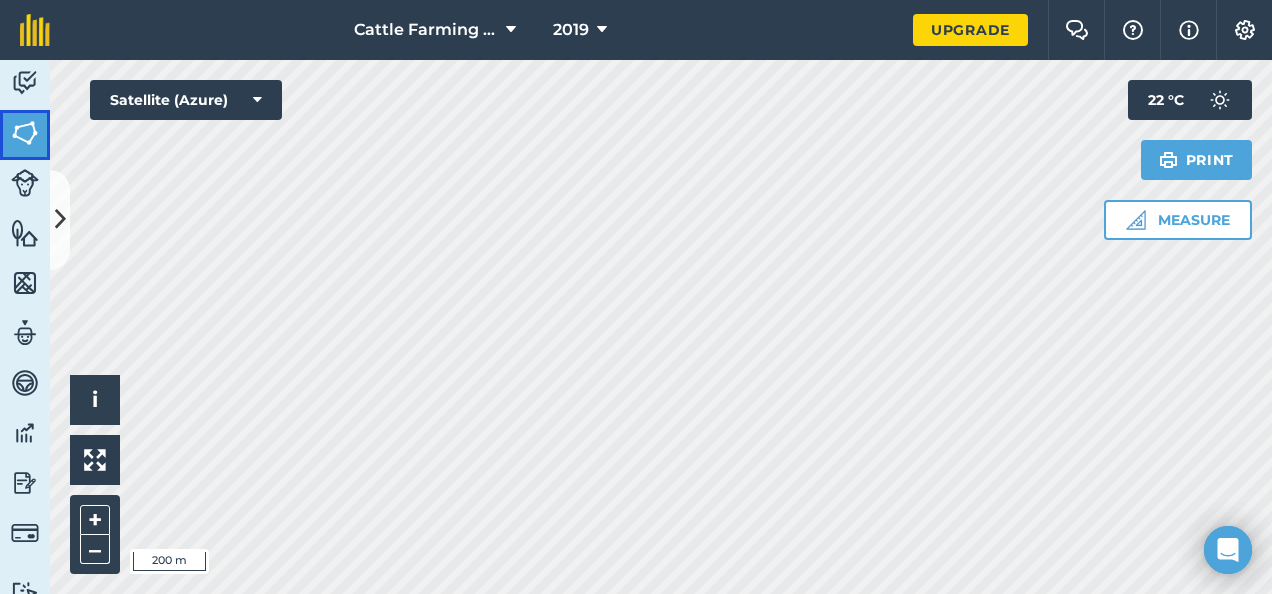 click on "Fields" at bounding box center (25, 135) 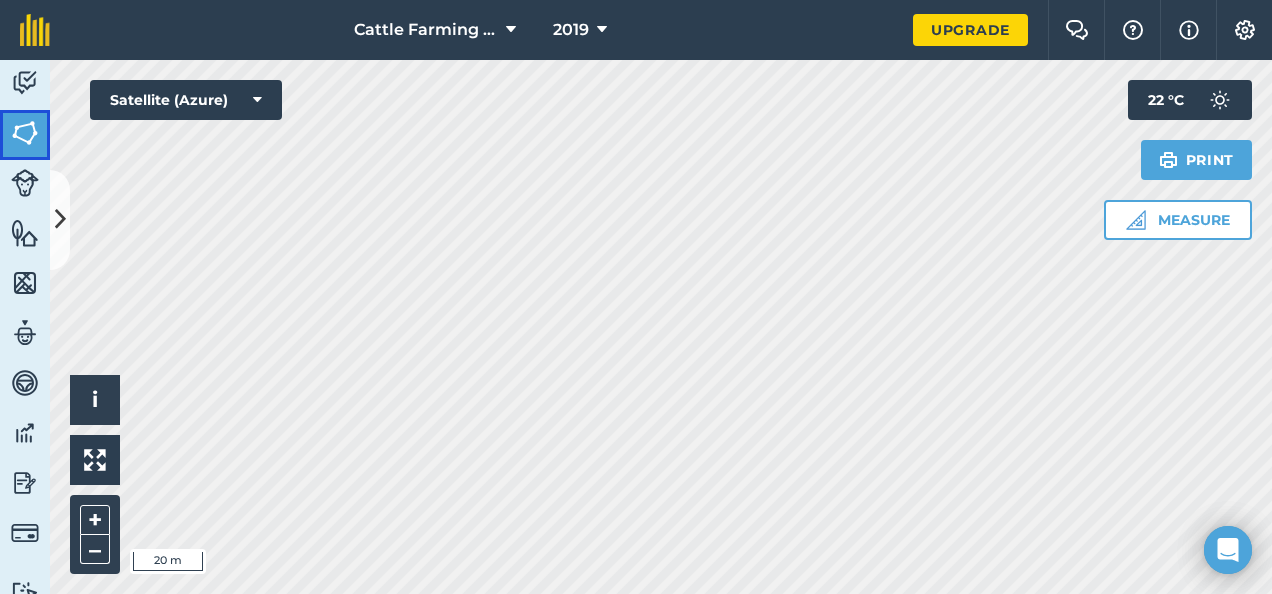 click at bounding box center [25, 133] 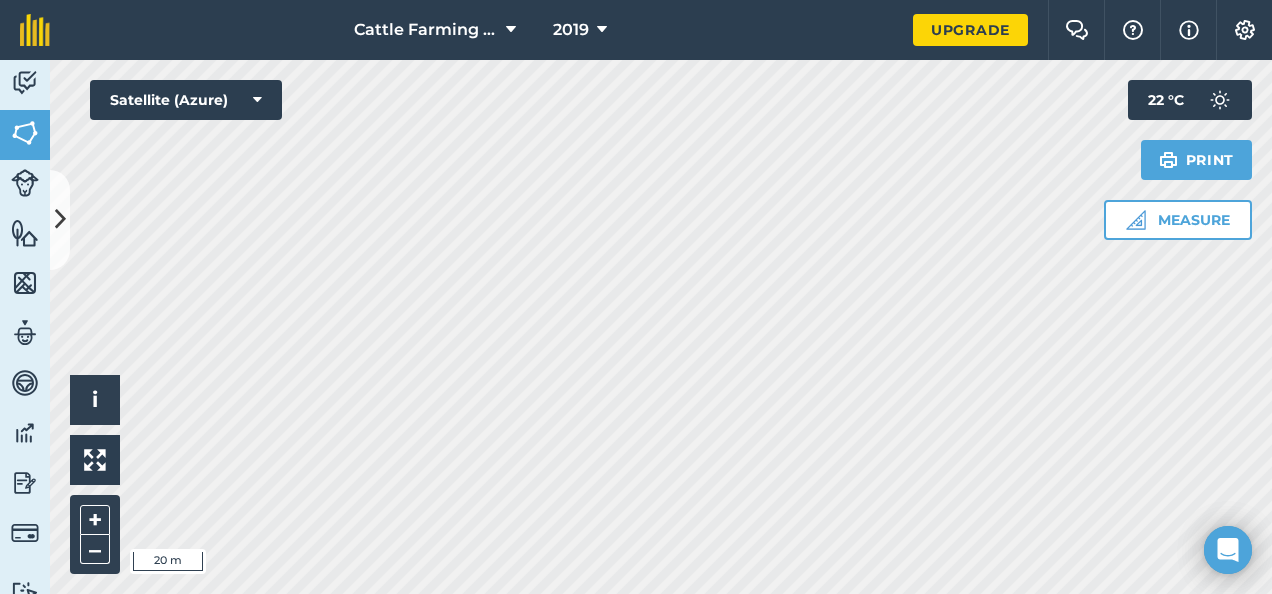 click on "Cattle Farming Mangqwashu 2019 Upgrade Farm Chat Help Info Settings Map printing is not available on our free plan Please upgrade to our Essentials, Plus or Pro plan to access this feature. Activity Fields Livestock Features Maps Team Vehicles Data Reporting Billing Tutorials Tutorials   Back   More EDIT Total Farm Farm EDIT Description Add extra information about your field EDIT Field usage Not set EDIT Boundary   Mapped Area :  115.7   Ha Perimeter :   6.406   km   View on map EDIT Worked area 115.7   Ha Sub-fields   Divide your fields into sections, e.g. for multiple crops or grazing blocks   Add sub-fields Add field job Add note   Field Health To-Do Field History Reports There are no outstanding tasks for this field. You have activity on this farm that is over 30 days old. Upgrade to access history of notes, tasks and jobs. Hello i © 2025 TomTom, Microsoft 20 m + – Satellite (Azure) Measure Print 22   ° C" at bounding box center (636, 297) 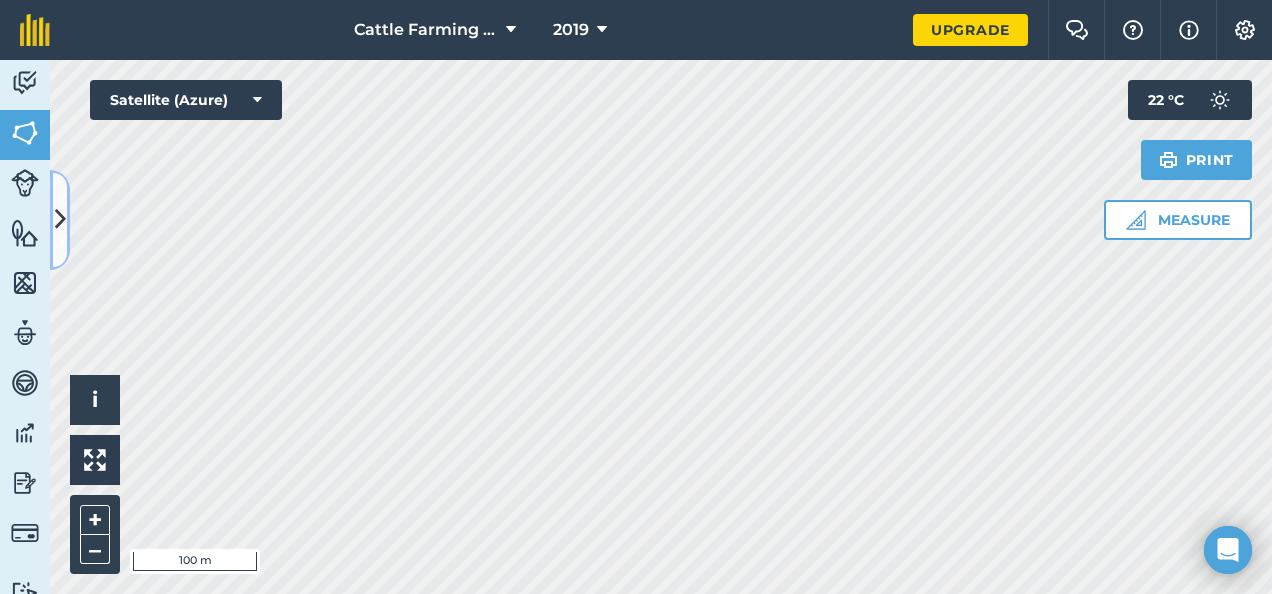 click at bounding box center [60, 219] 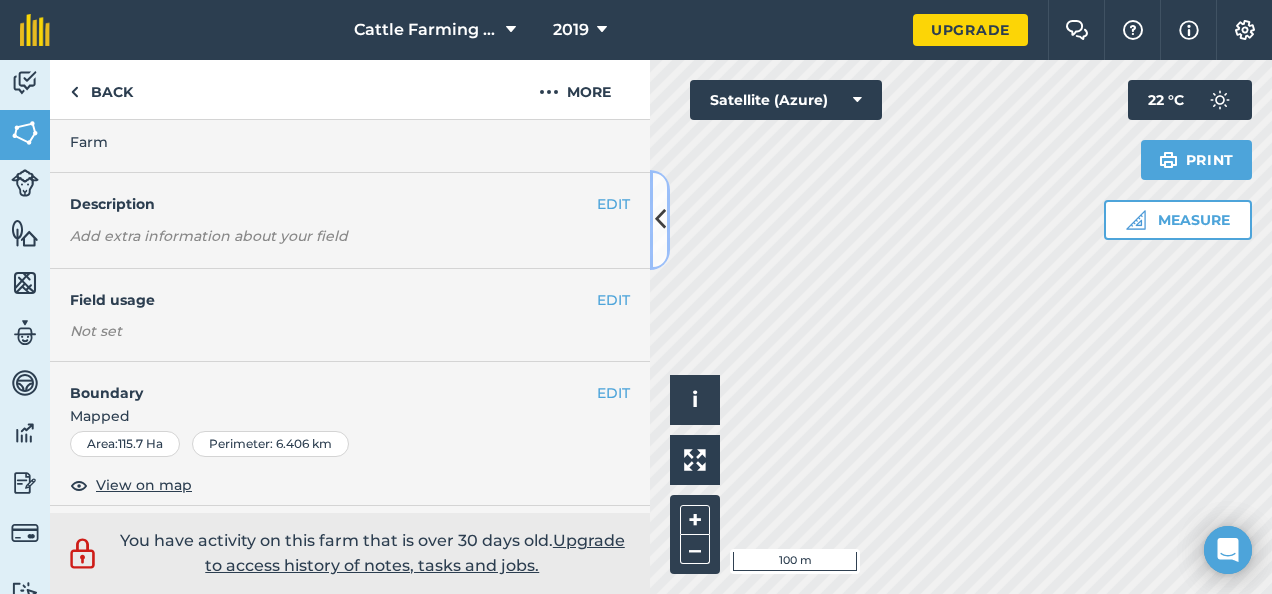 scroll, scrollTop: 0, scrollLeft: 0, axis: both 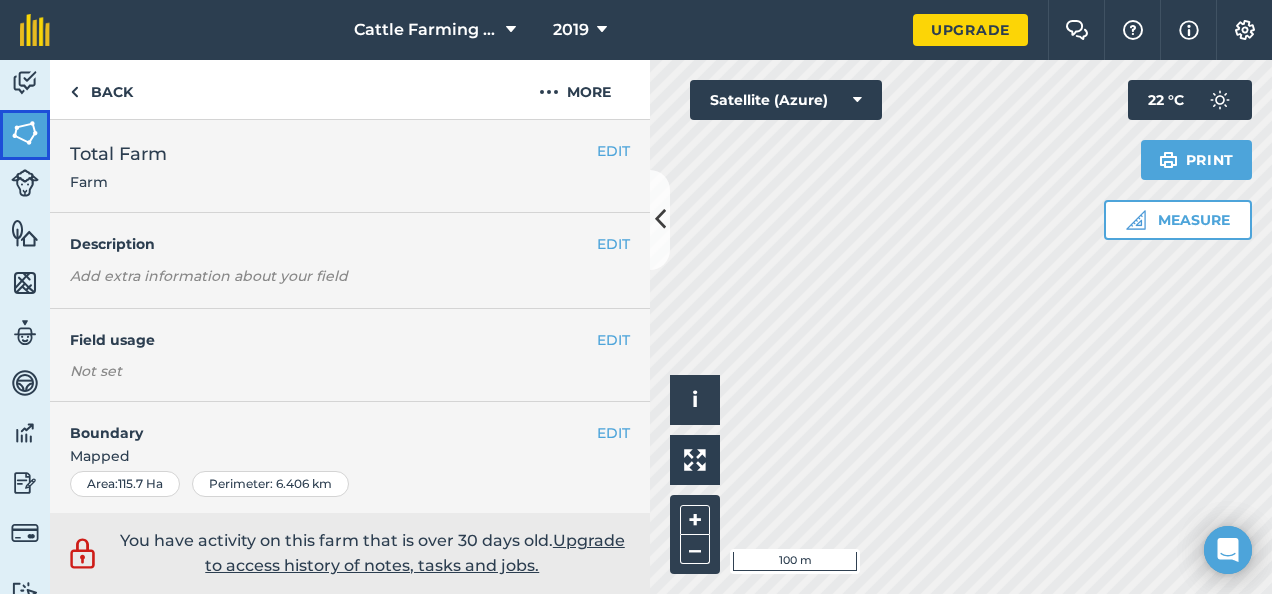 click at bounding box center [25, 133] 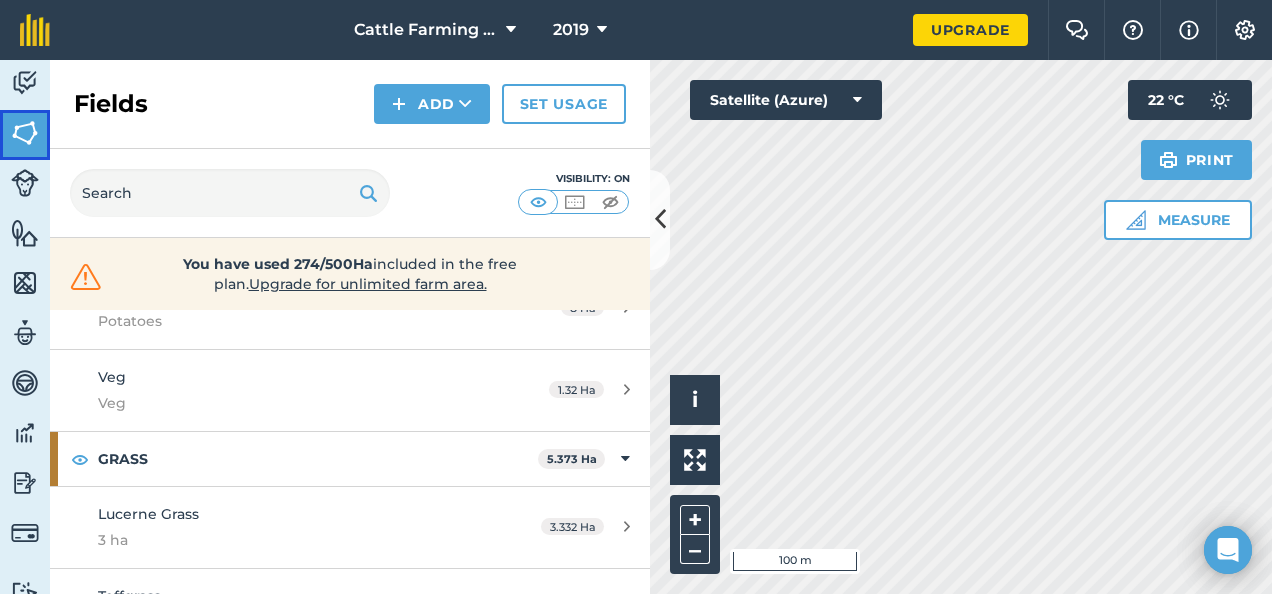 scroll, scrollTop: 1800, scrollLeft: 0, axis: vertical 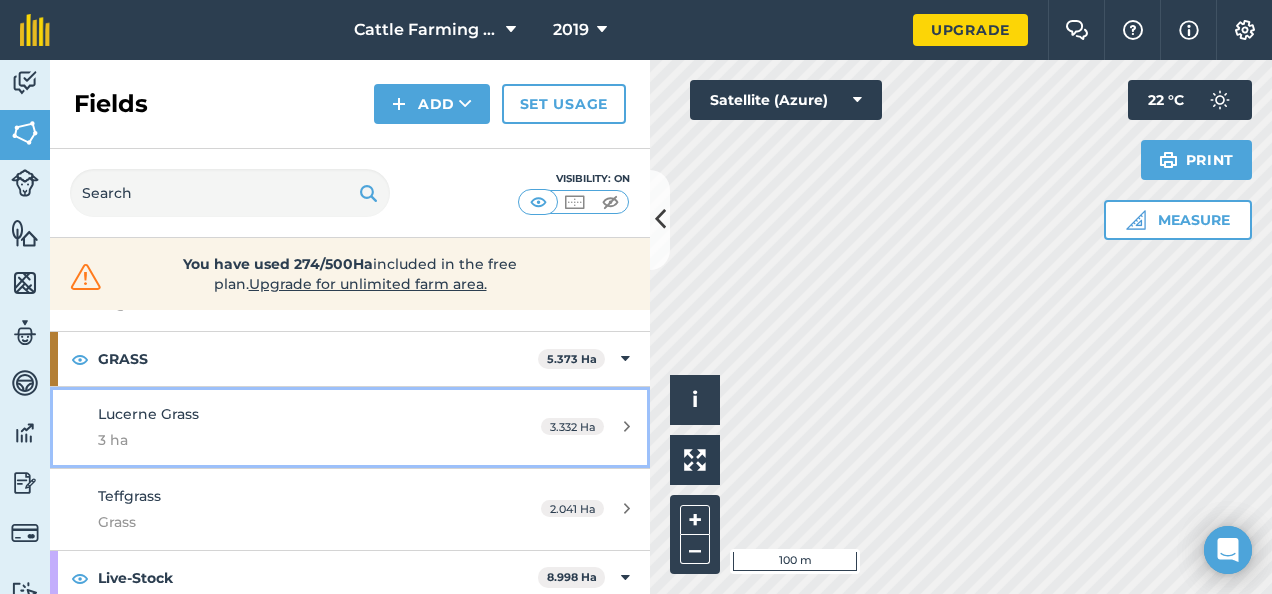 click on "3.332   Ha" at bounding box center [572, 426] 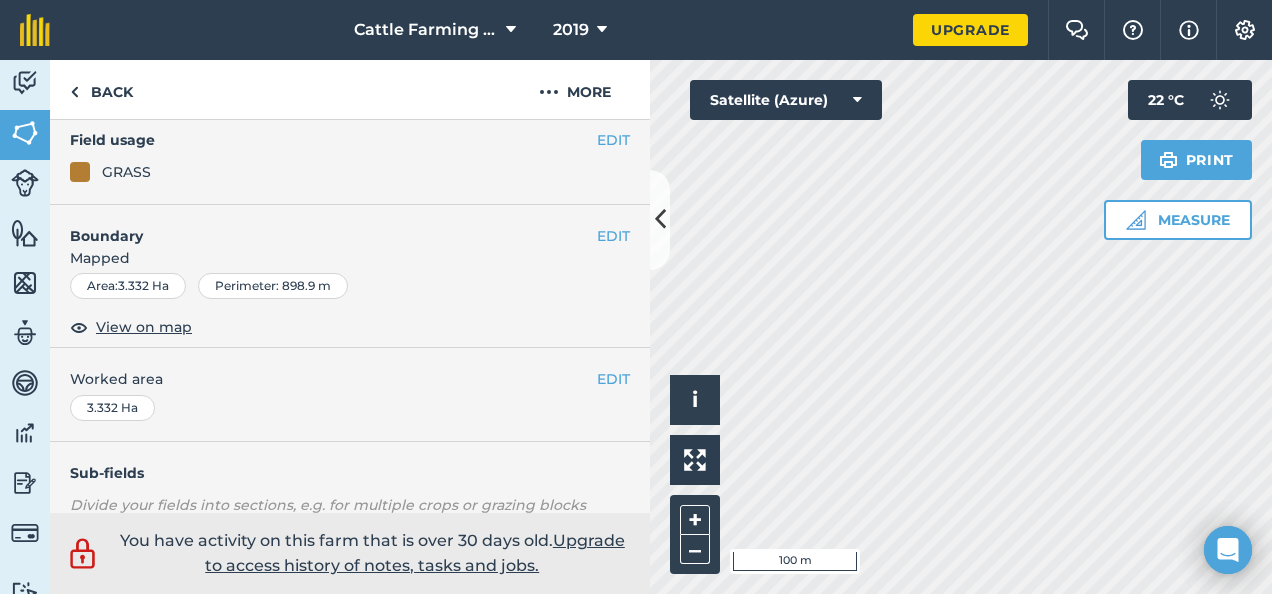 scroll, scrollTop: 100, scrollLeft: 0, axis: vertical 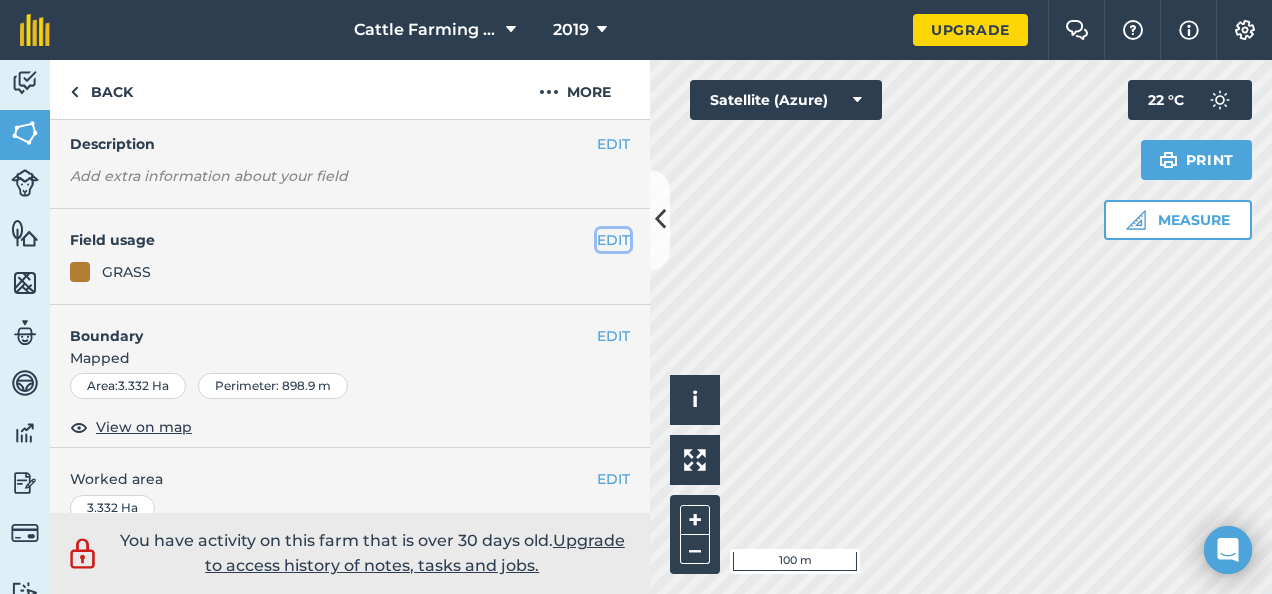 click on "EDIT" at bounding box center [613, 240] 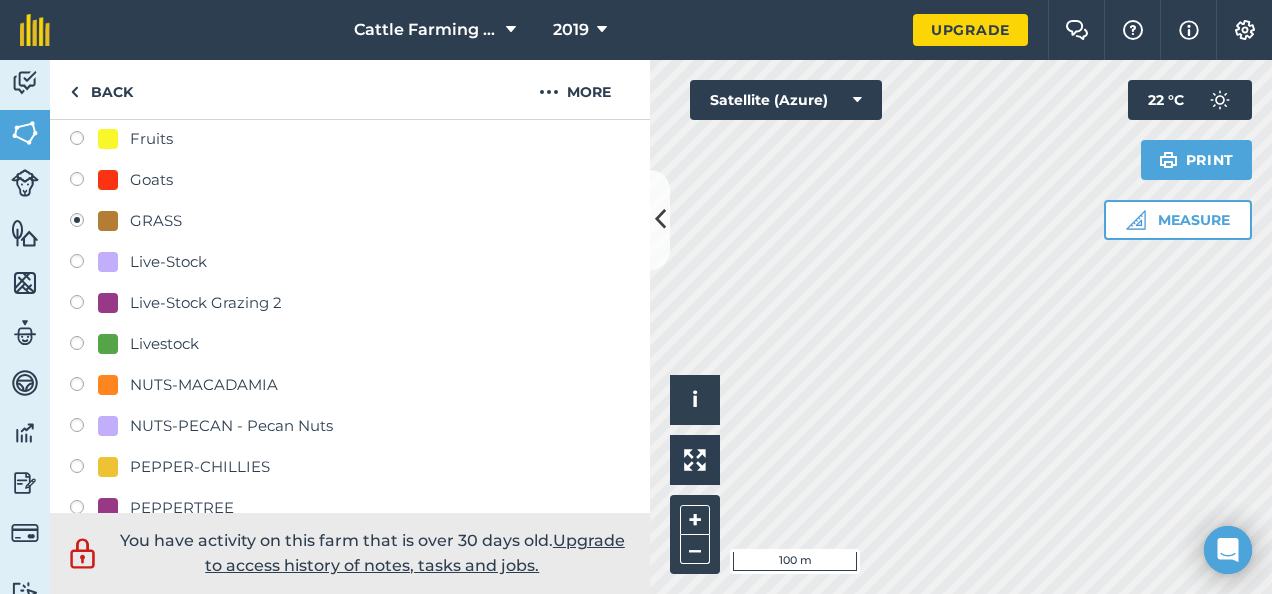 scroll, scrollTop: 500, scrollLeft: 0, axis: vertical 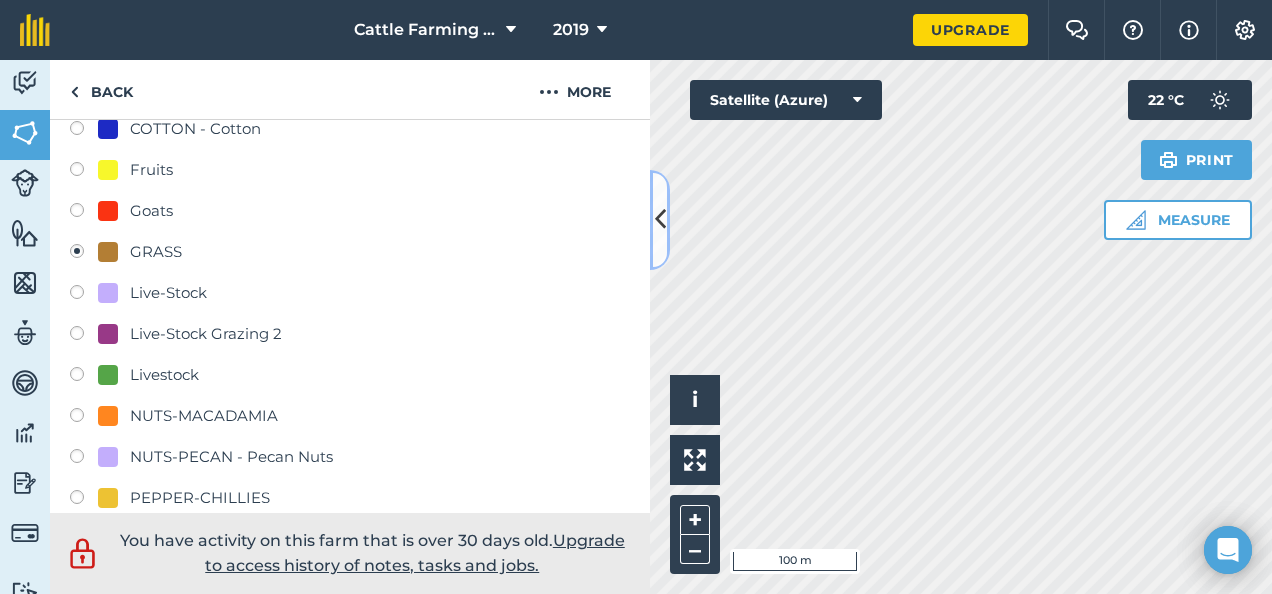 click at bounding box center (660, 220) 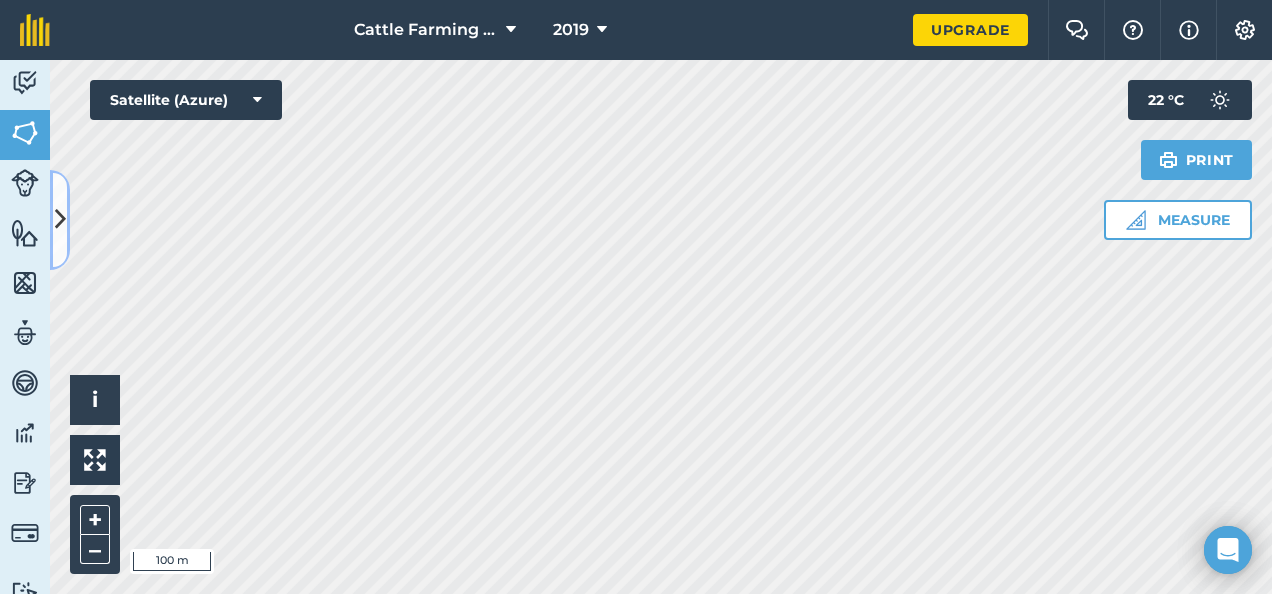 click at bounding box center (60, 219) 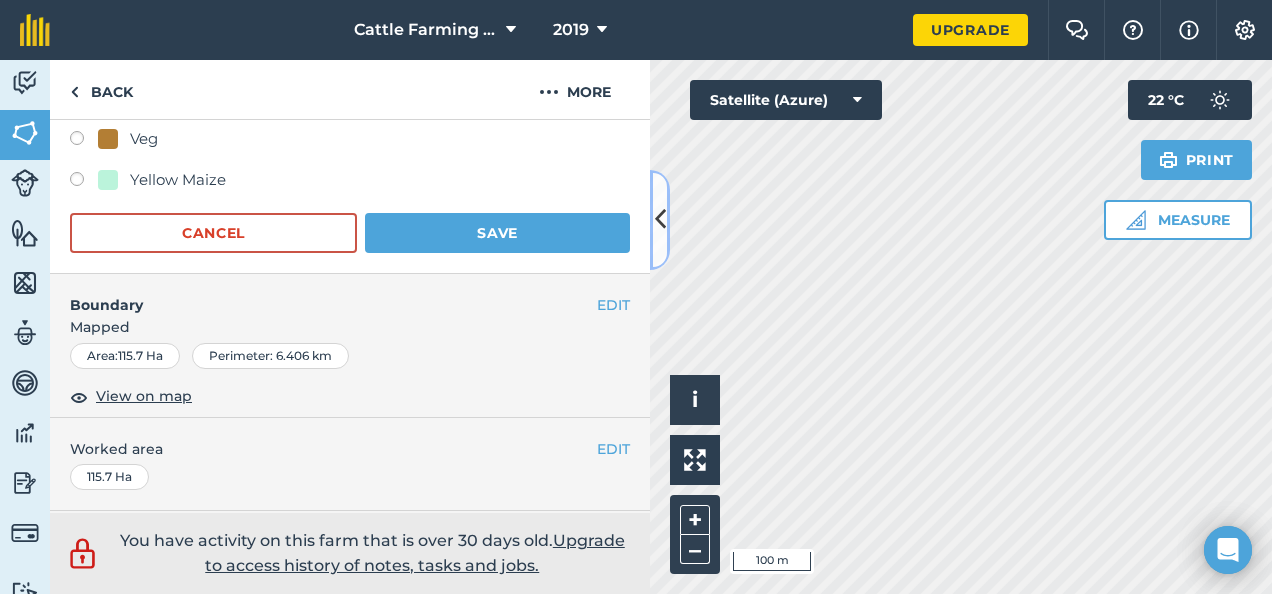 scroll, scrollTop: 1000, scrollLeft: 0, axis: vertical 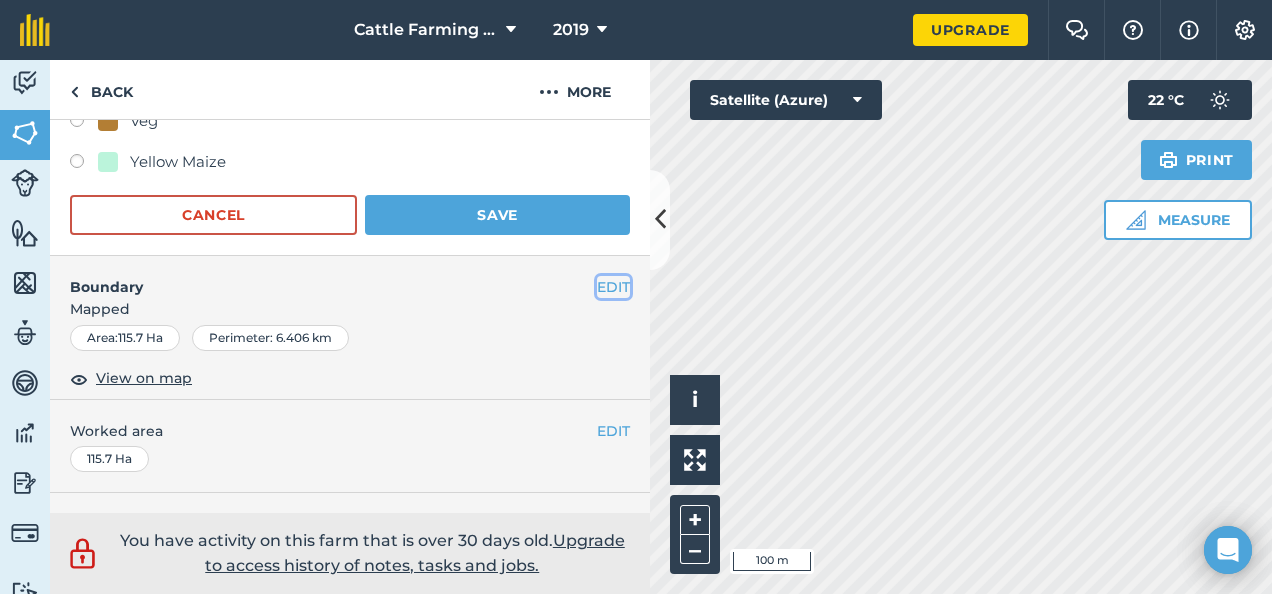 click on "EDIT" at bounding box center [613, 287] 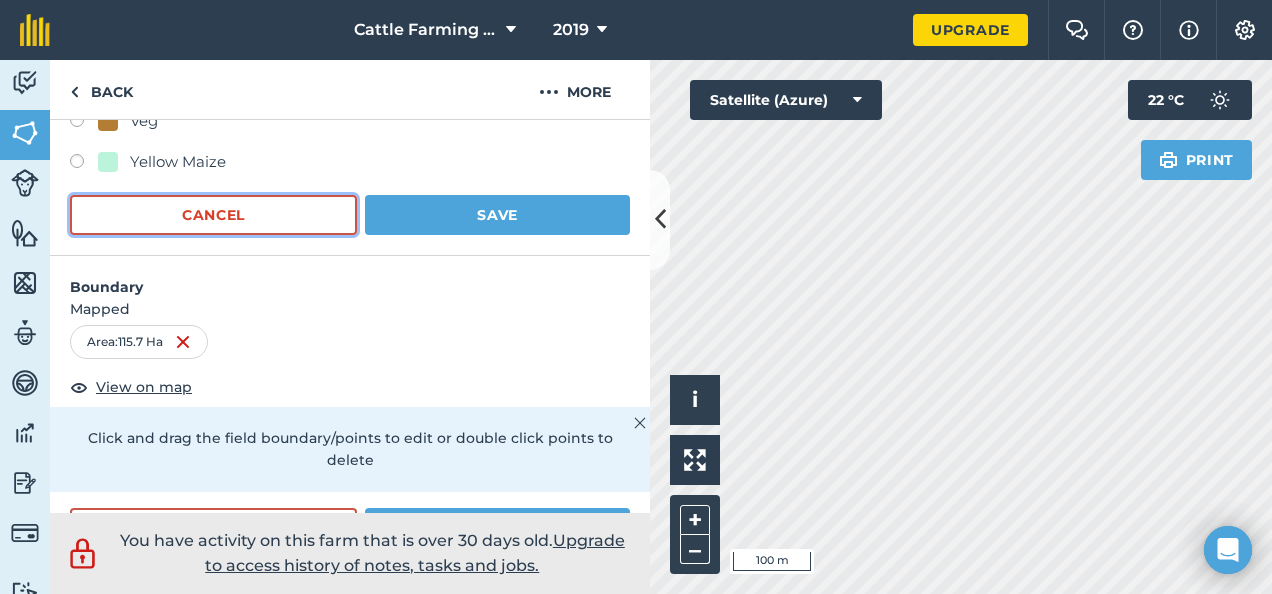 click on "Cancel" at bounding box center [213, 215] 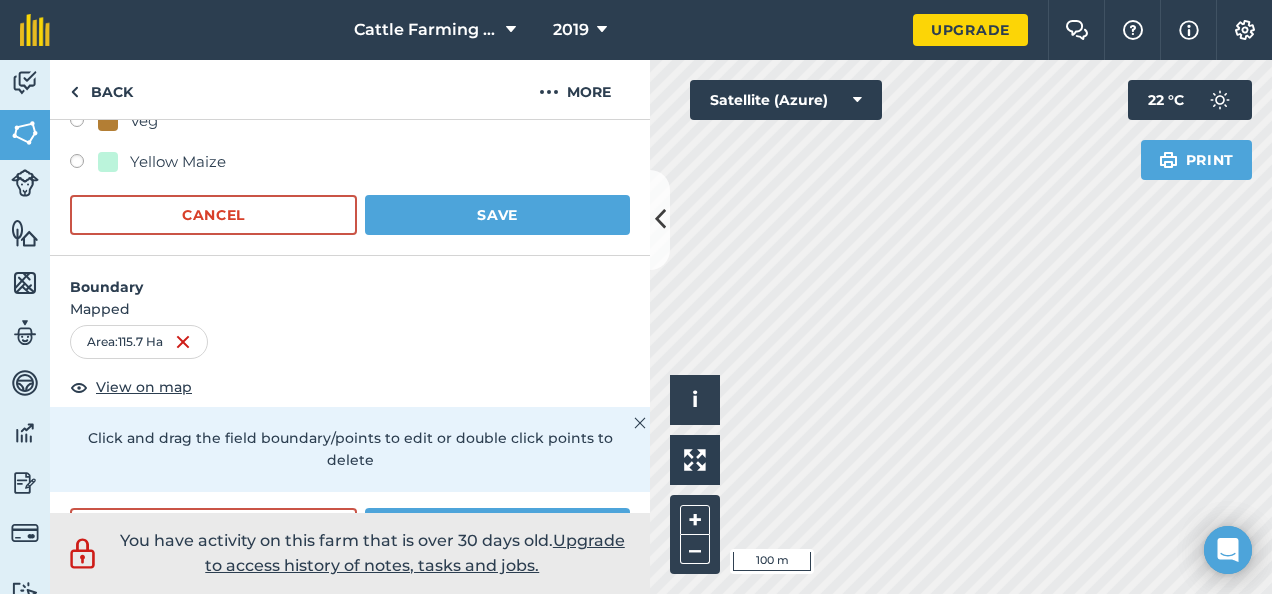 scroll, scrollTop: 670, scrollLeft: 0, axis: vertical 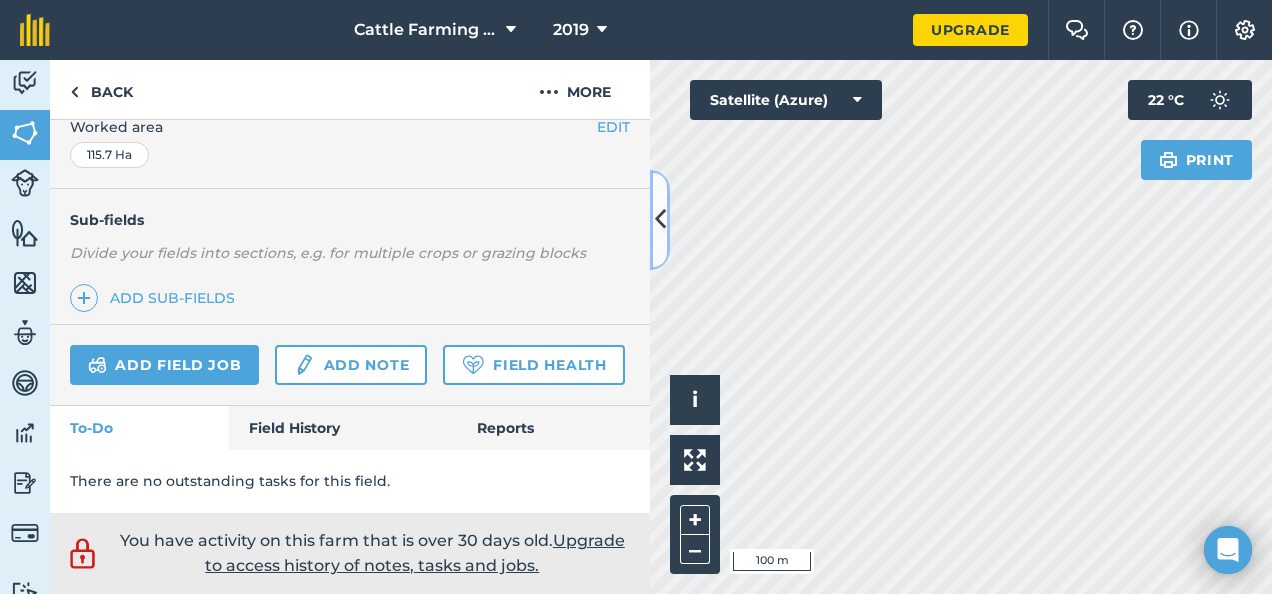 click at bounding box center [660, 219] 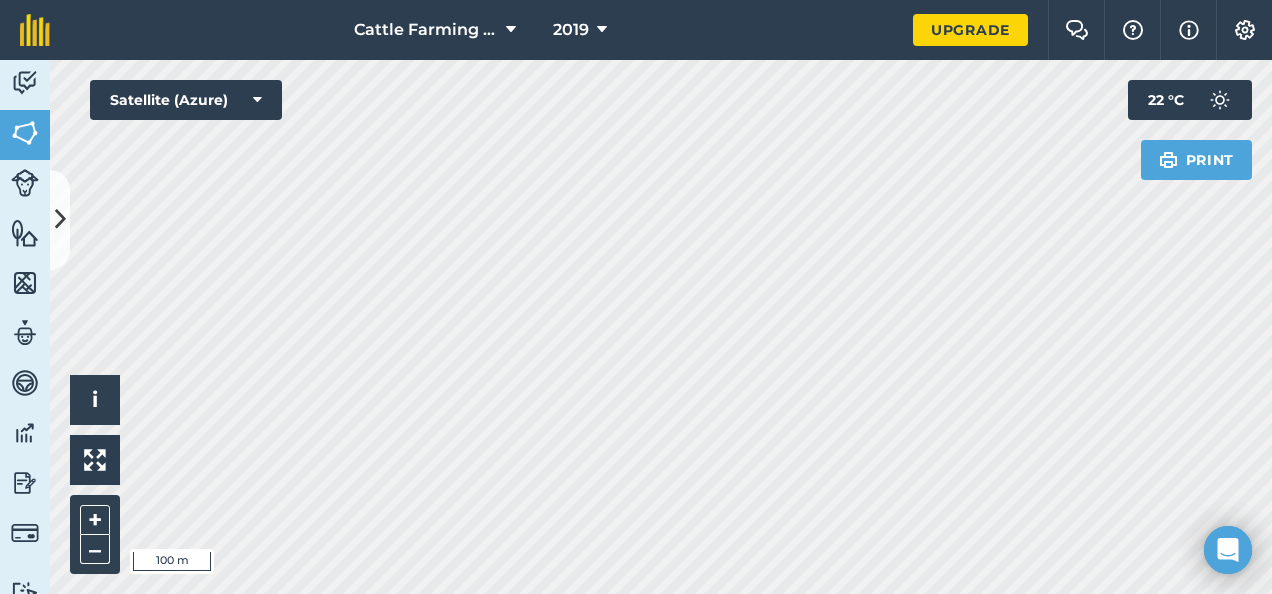 click on "Cattle Farming Mangqwashu 2019 Upgrade Farm Chat Help Info Settings Map printing is not available on our free plan Please upgrade to our Essentials, Plus or Pro plan to access this feature. Activity Fields Livestock Features Maps Team Vehicles Data Reporting Billing Tutorials Tutorials   Back   More EDIT Total Farm Farm EDIT Description Add extra information about your field EDIT Field usage Not set Boundary   Mapped Area :  115.7   Ha   View on map Click and drag the field boundary/points to edit or double click points to delete Cancel Save EDIT Worked area 115.7   Ha Sub-fields   Divide your fields into sections, e.g. for multiple crops or grazing blocks   Add sub-fields Add field job Add note   Field Health To-Do Field History Reports There are no outstanding tasks for this field. You have activity on this farm that is over 30 days old. Upgrade to access history of notes, tasks and jobs. Hello i © 2025 TomTom, Microsoft 100 m + – Satellite (Azure) Print 22   ° C" at bounding box center (636, 297) 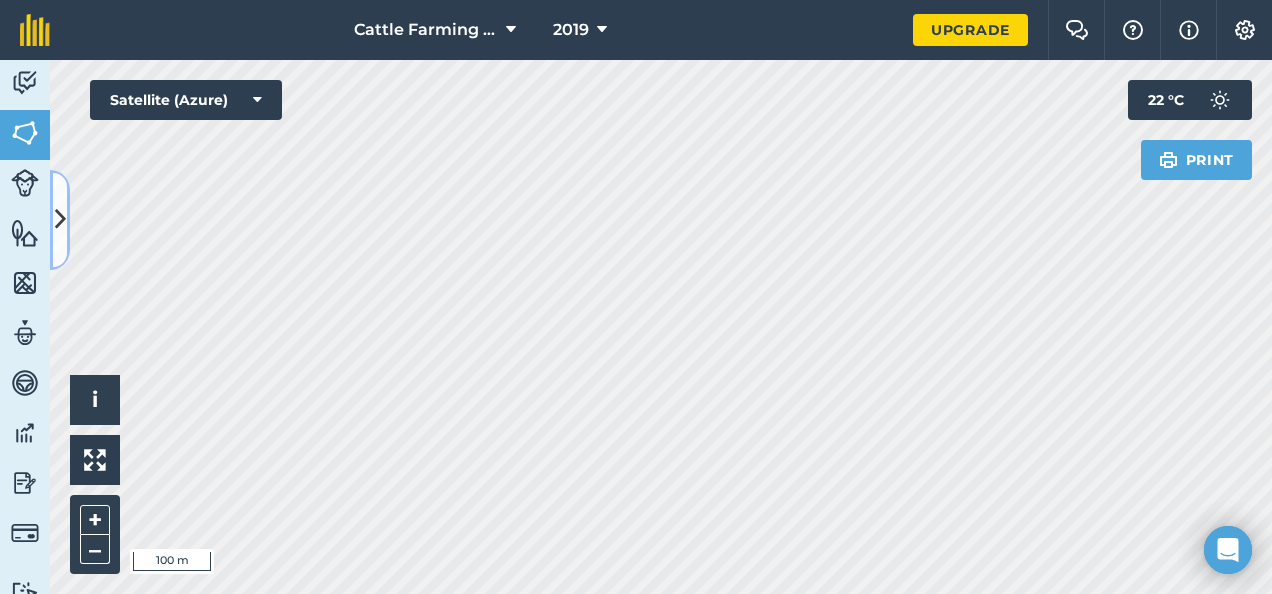 click at bounding box center [60, 219] 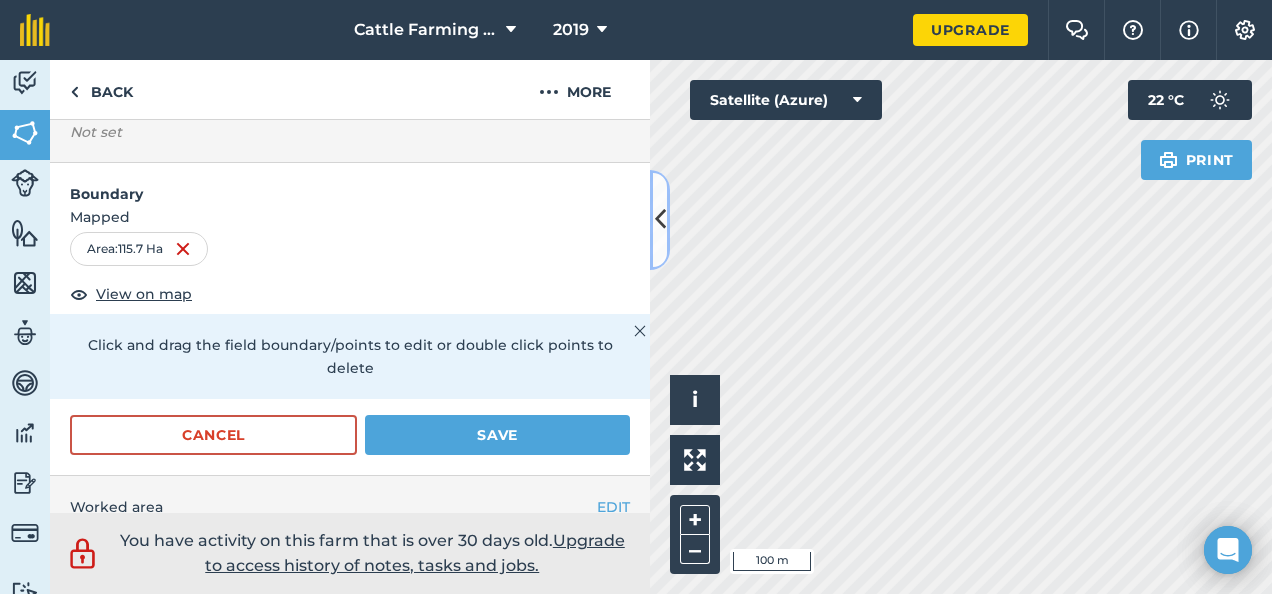 scroll, scrollTop: 270, scrollLeft: 0, axis: vertical 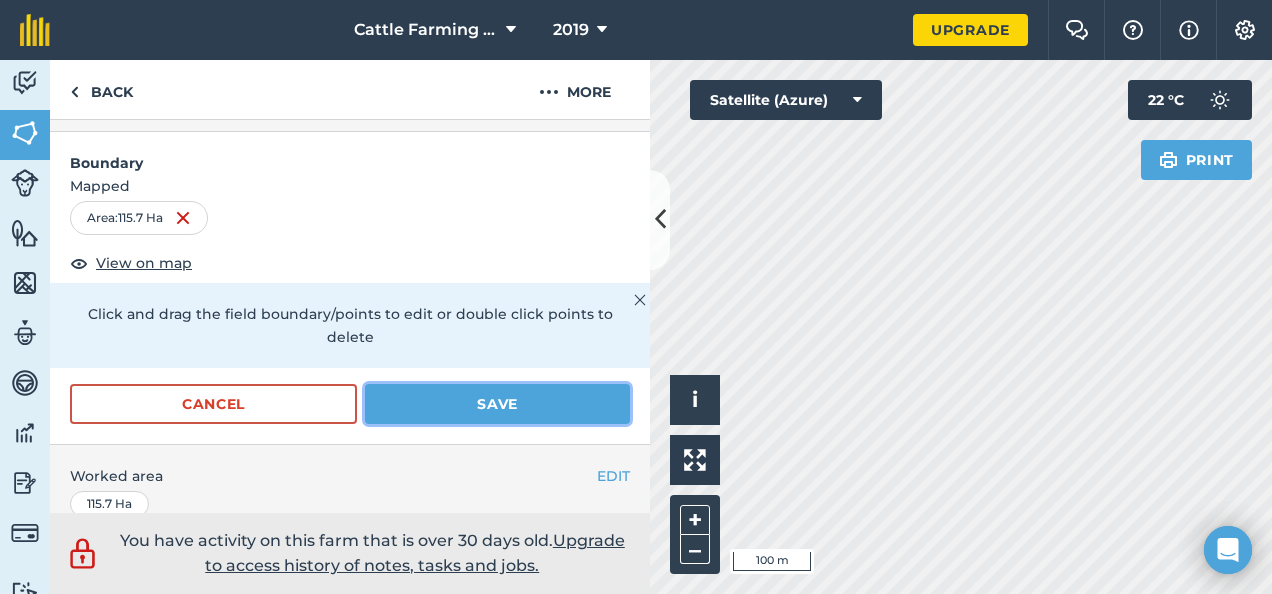 click on "Save" at bounding box center [497, 404] 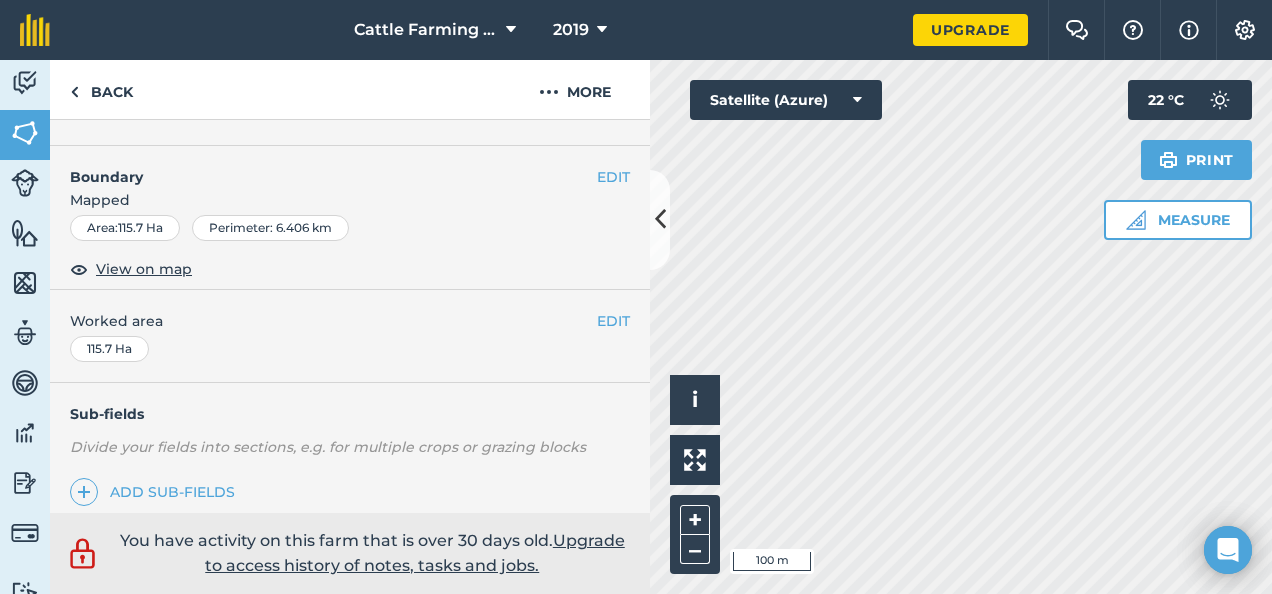 scroll, scrollTop: 501, scrollLeft: 0, axis: vertical 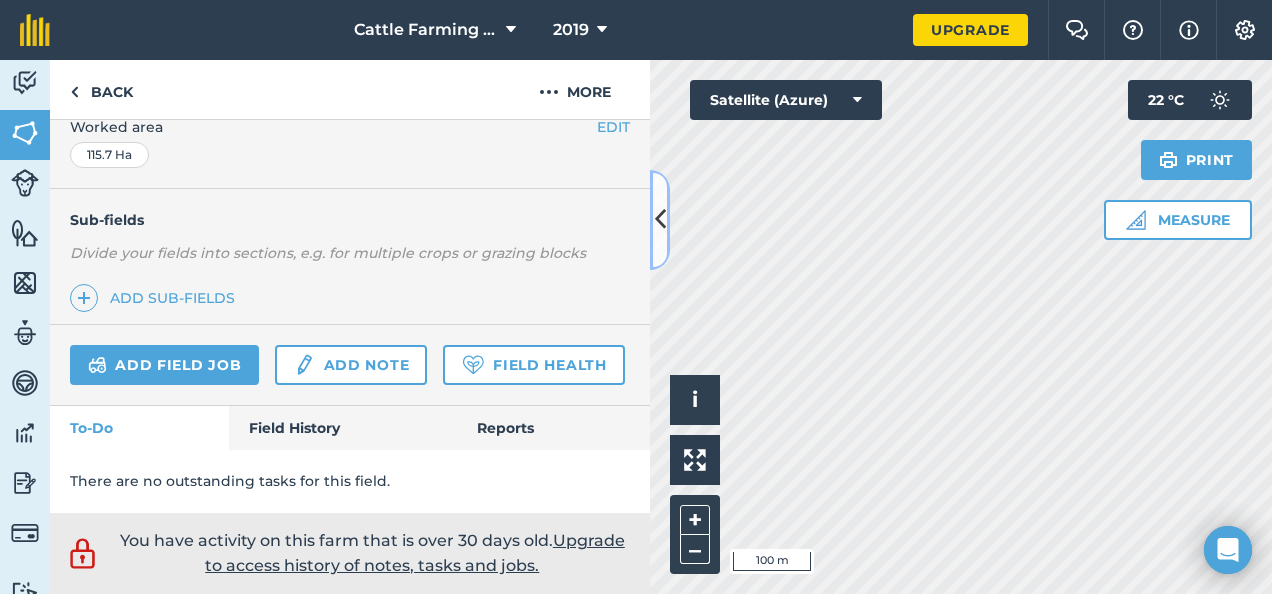click at bounding box center (660, 219) 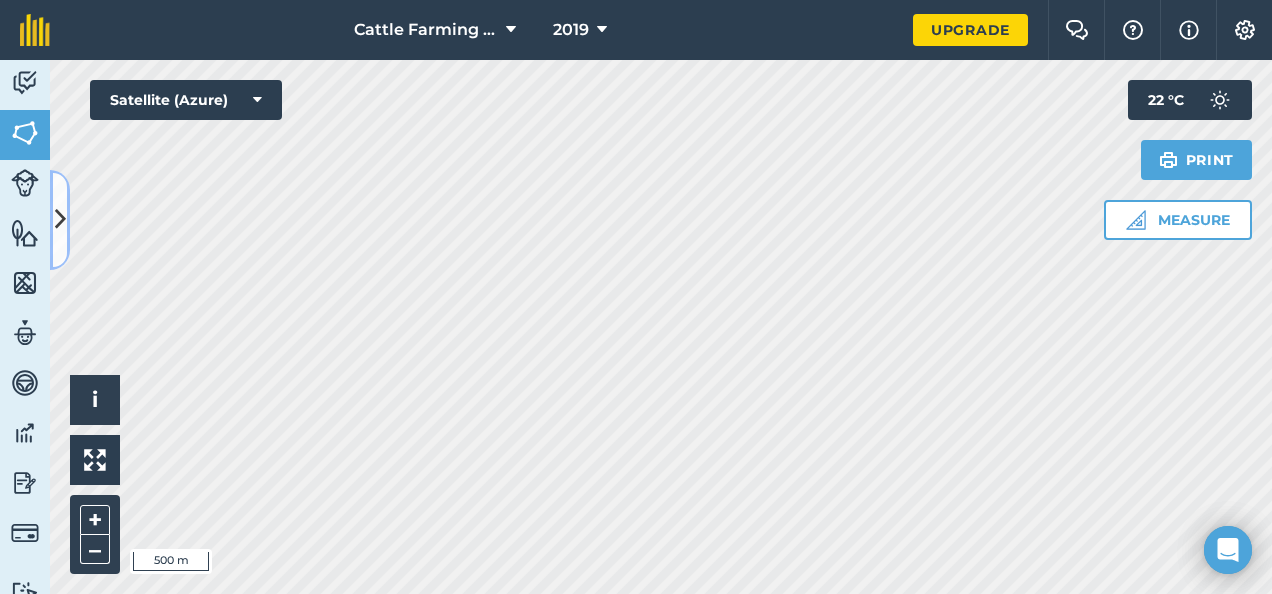 drag, startPoint x: 655, startPoint y: 236, endPoint x: 59, endPoint y: 218, distance: 596.2717 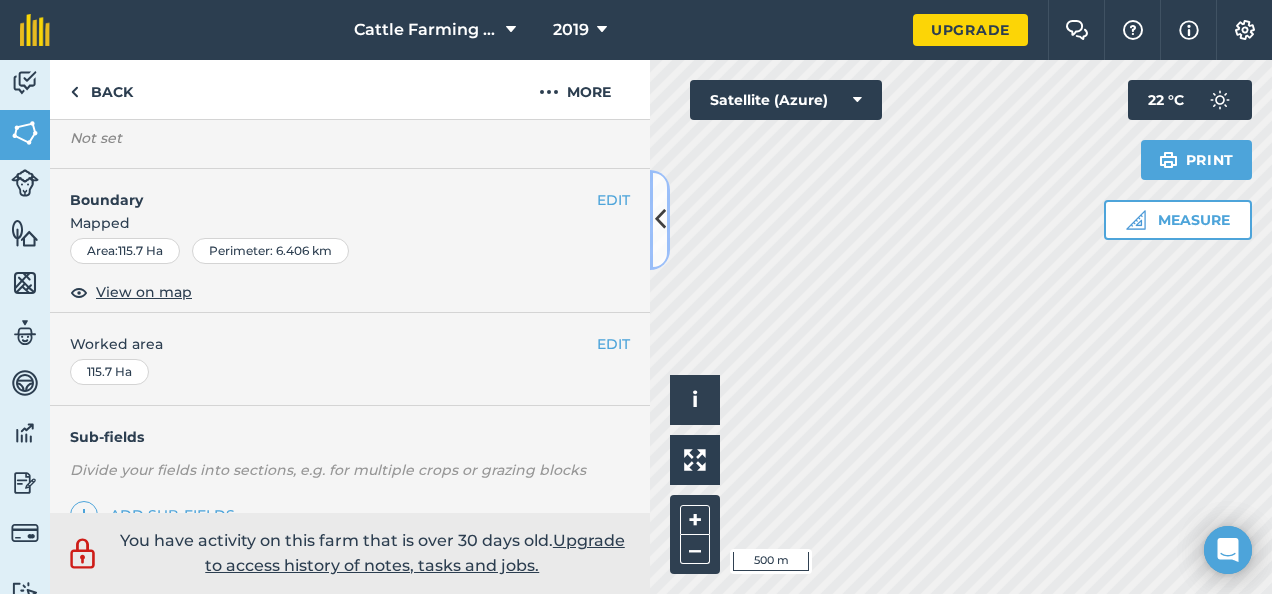 scroll, scrollTop: 201, scrollLeft: 0, axis: vertical 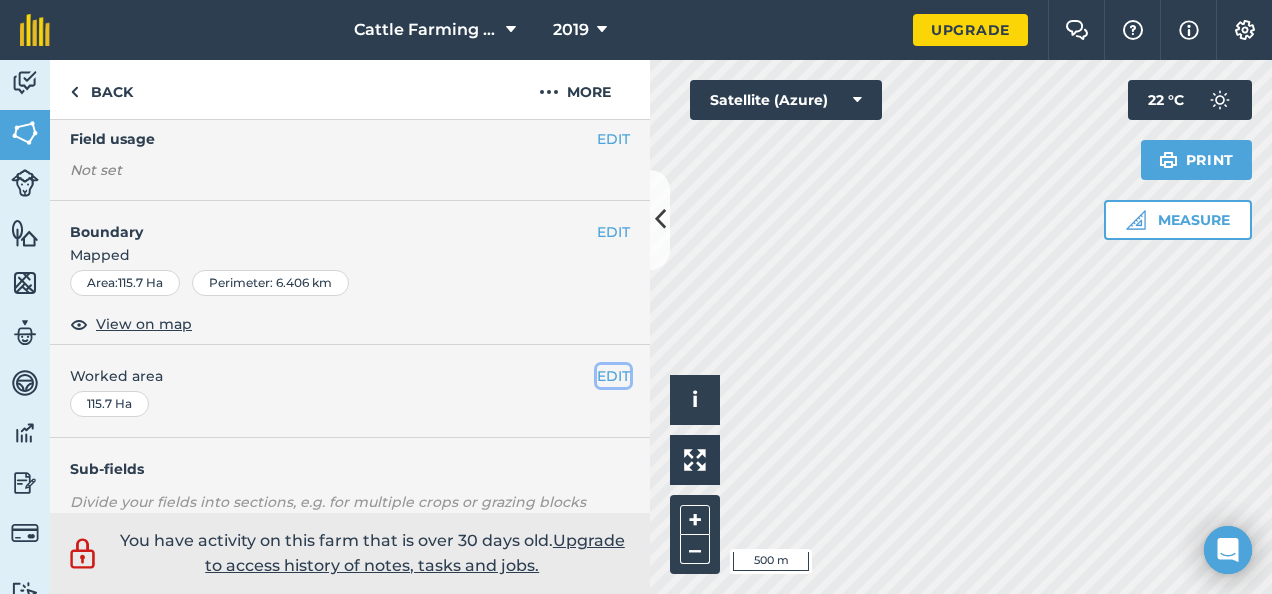 click on "EDIT" at bounding box center (613, 376) 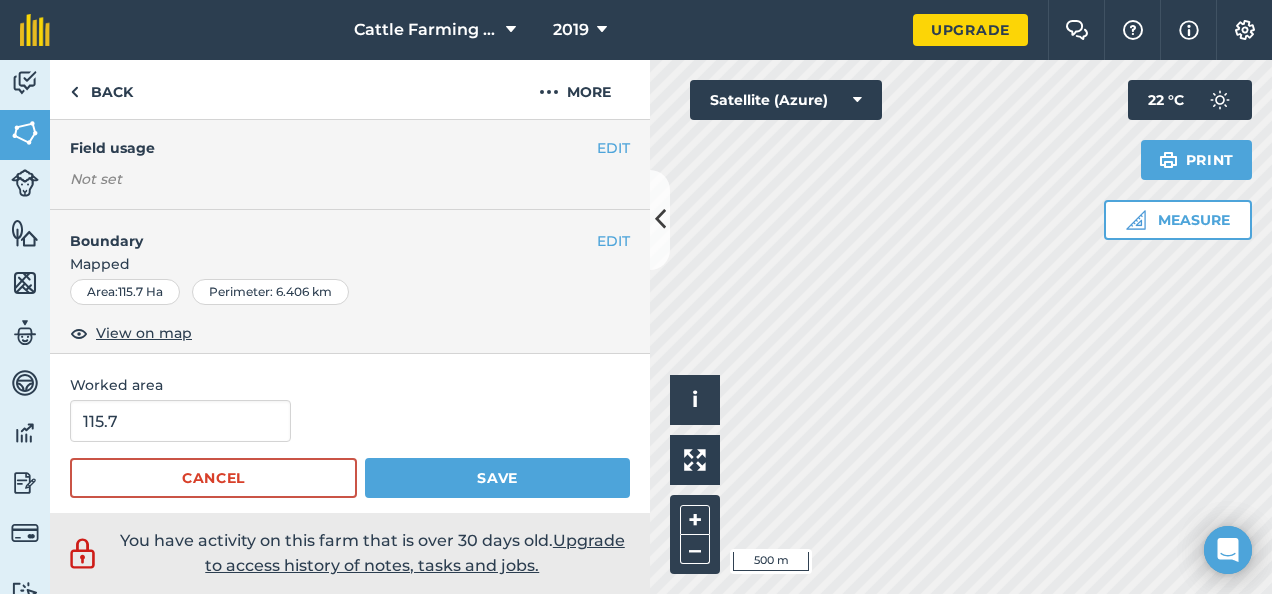 scroll, scrollTop: 101, scrollLeft: 0, axis: vertical 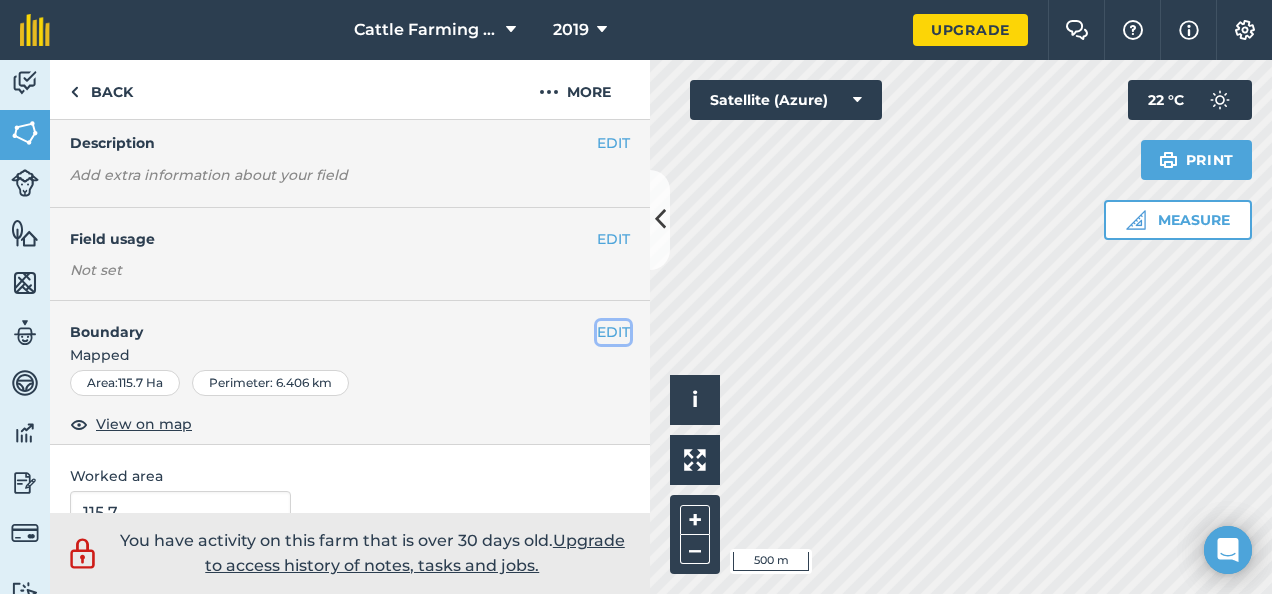 click on "EDIT" at bounding box center [613, 332] 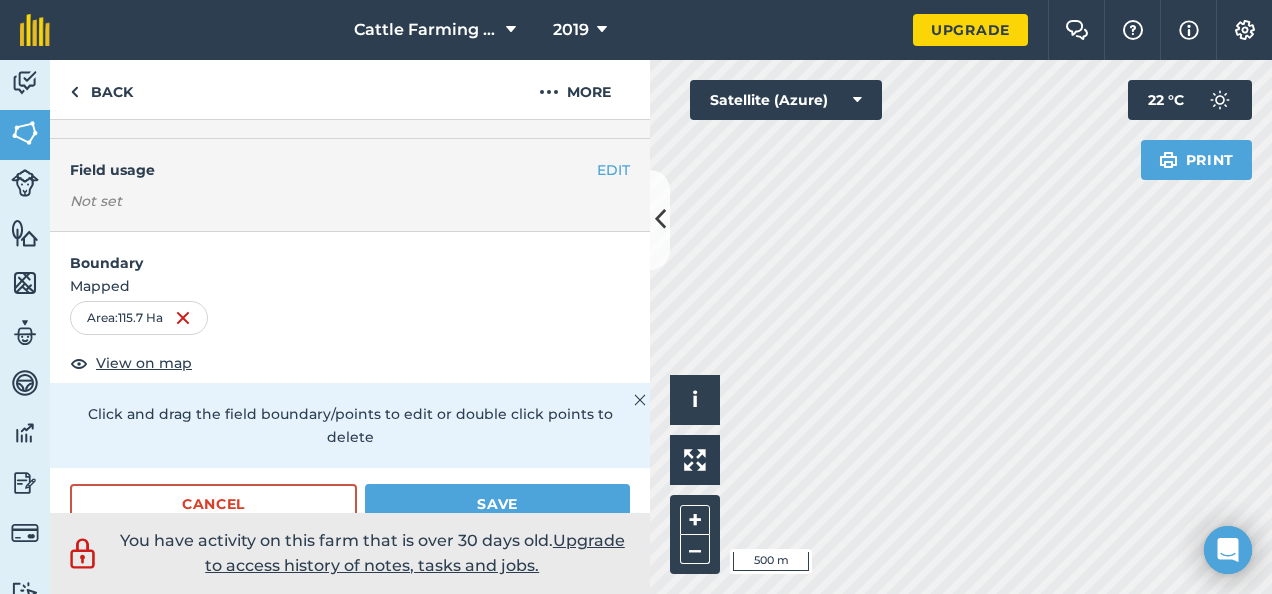 scroll, scrollTop: 201, scrollLeft: 0, axis: vertical 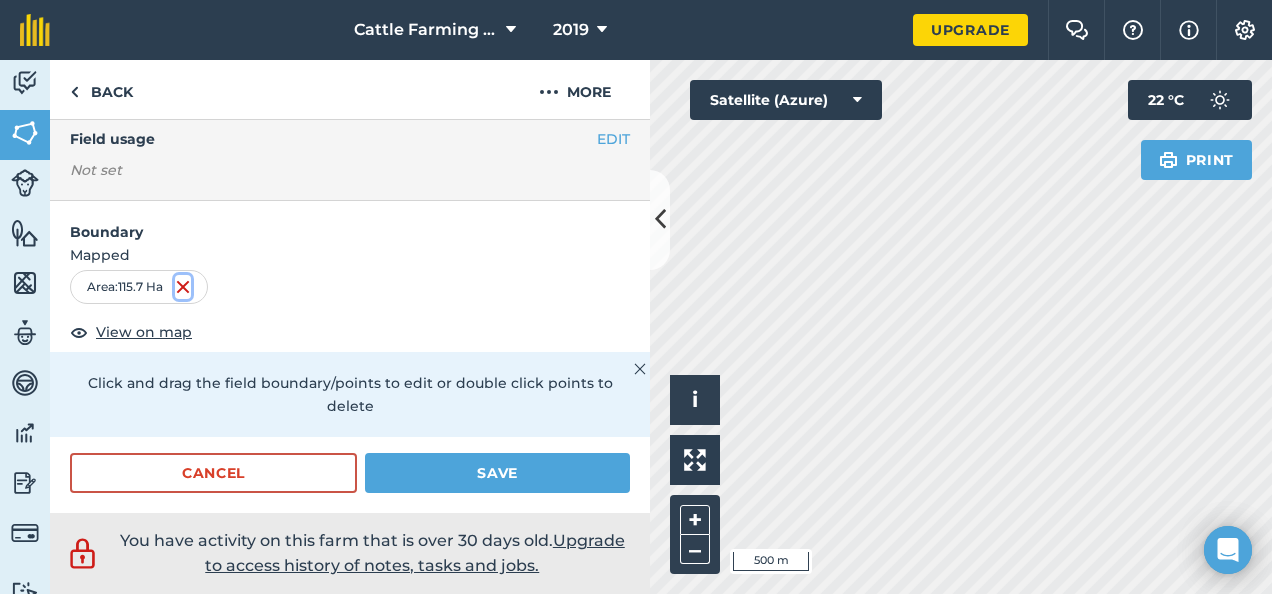 click at bounding box center [183, 287] 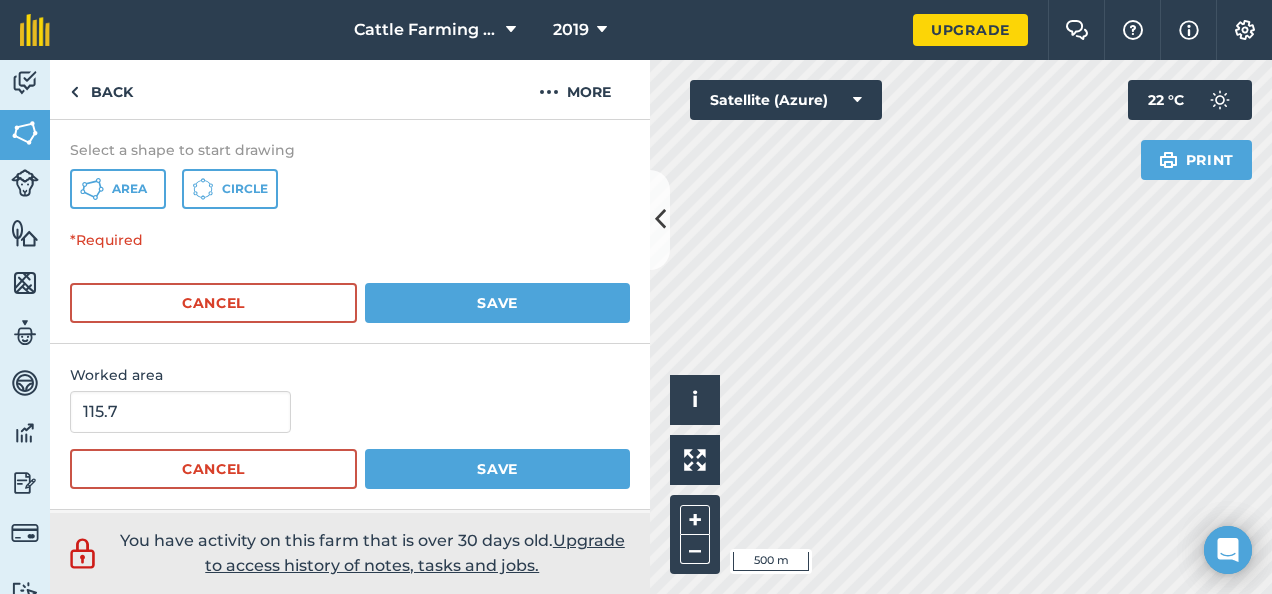 scroll, scrollTop: 400, scrollLeft: 0, axis: vertical 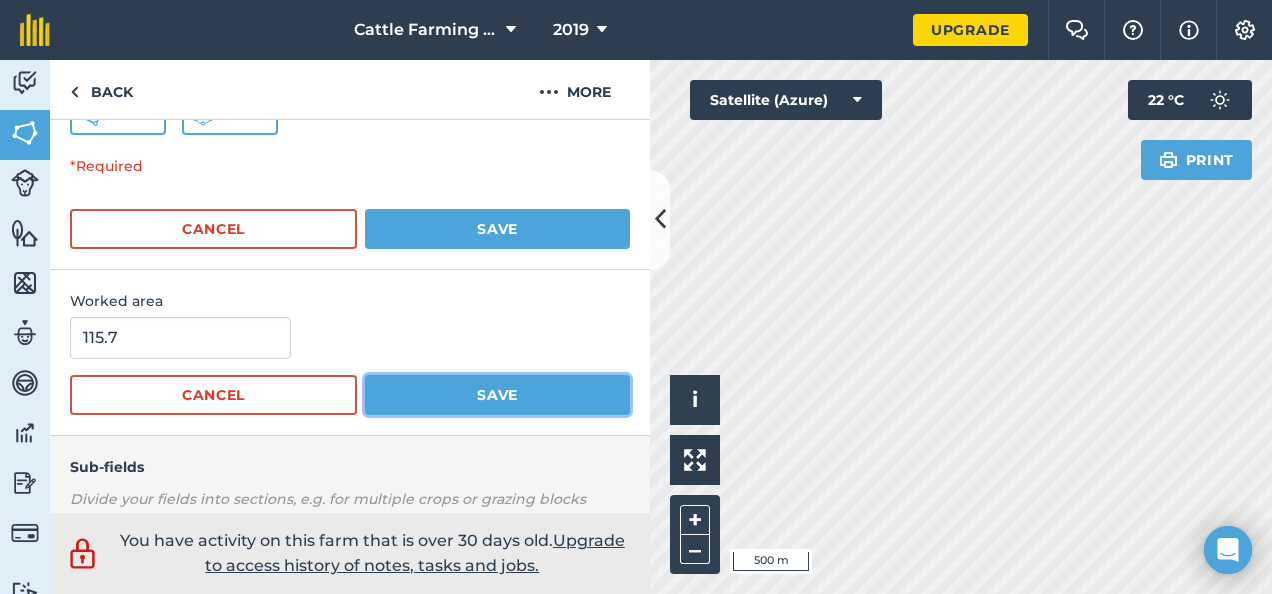 click on "Save" at bounding box center (497, 395) 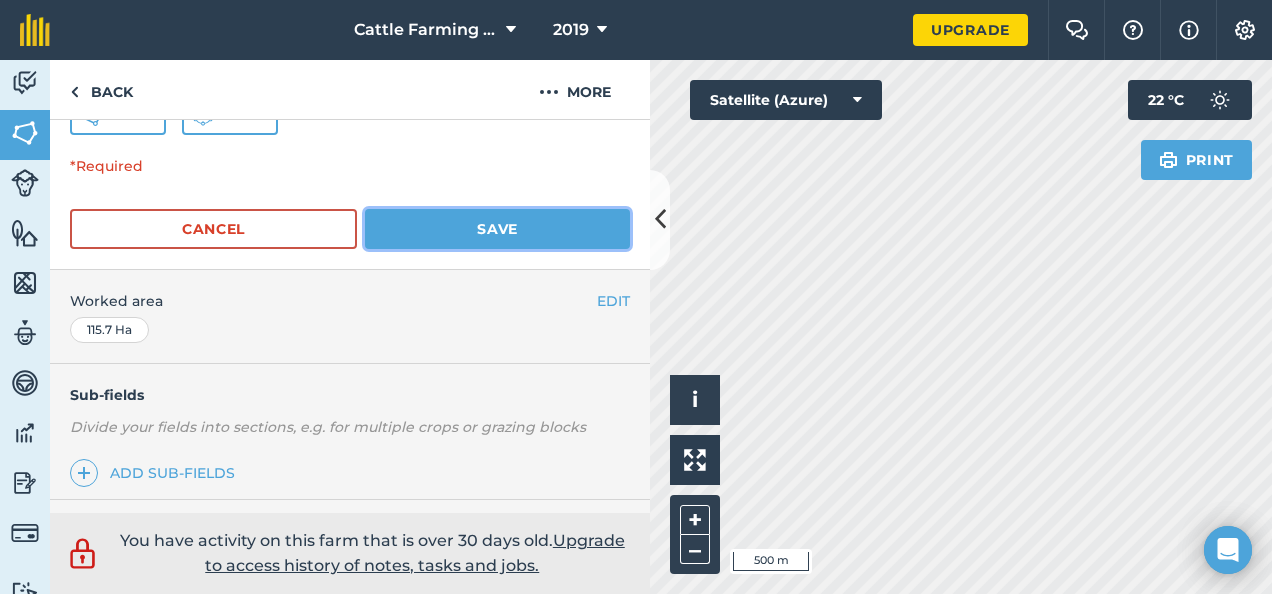 click on "Save" at bounding box center (497, 229) 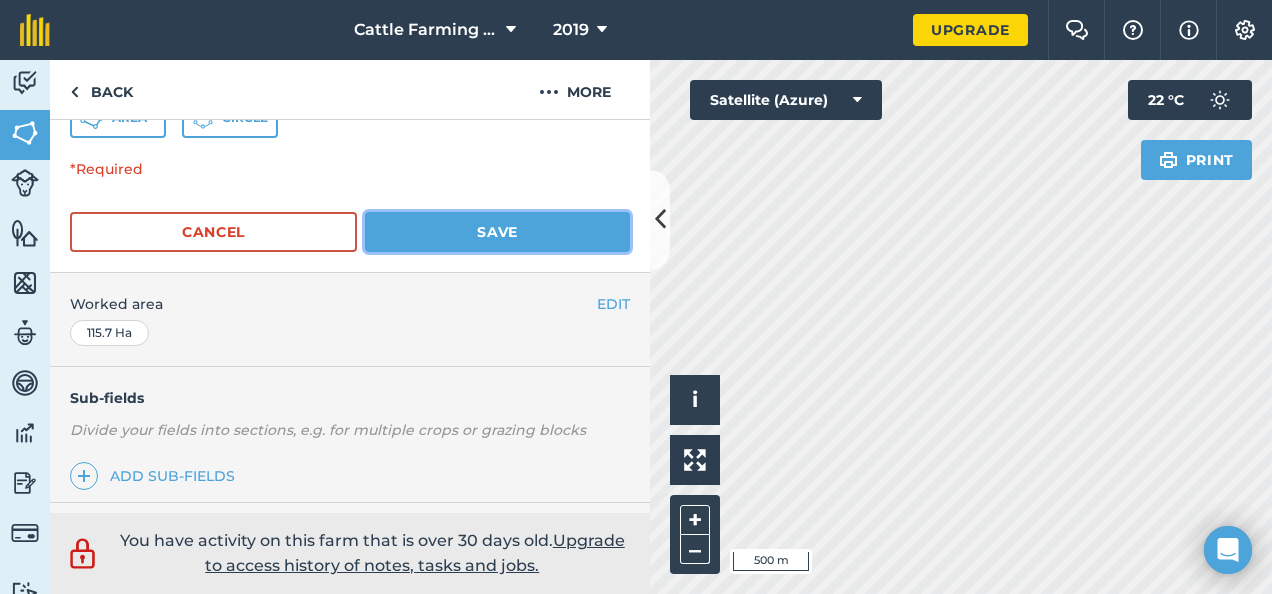 scroll, scrollTop: 400, scrollLeft: 0, axis: vertical 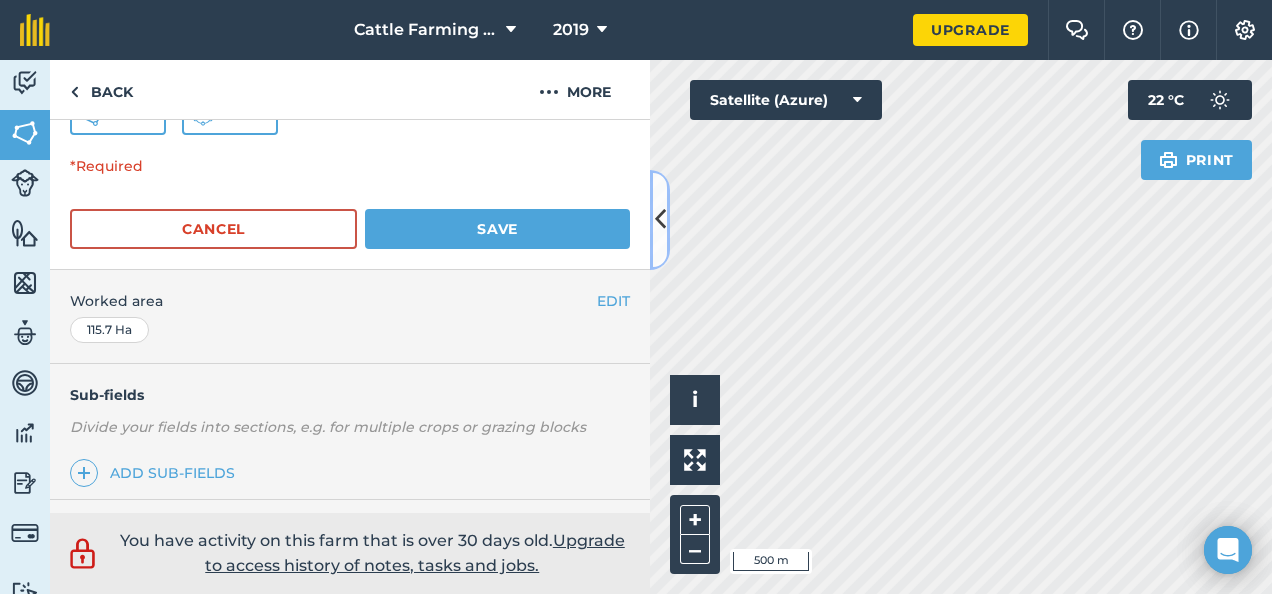 click at bounding box center [660, 219] 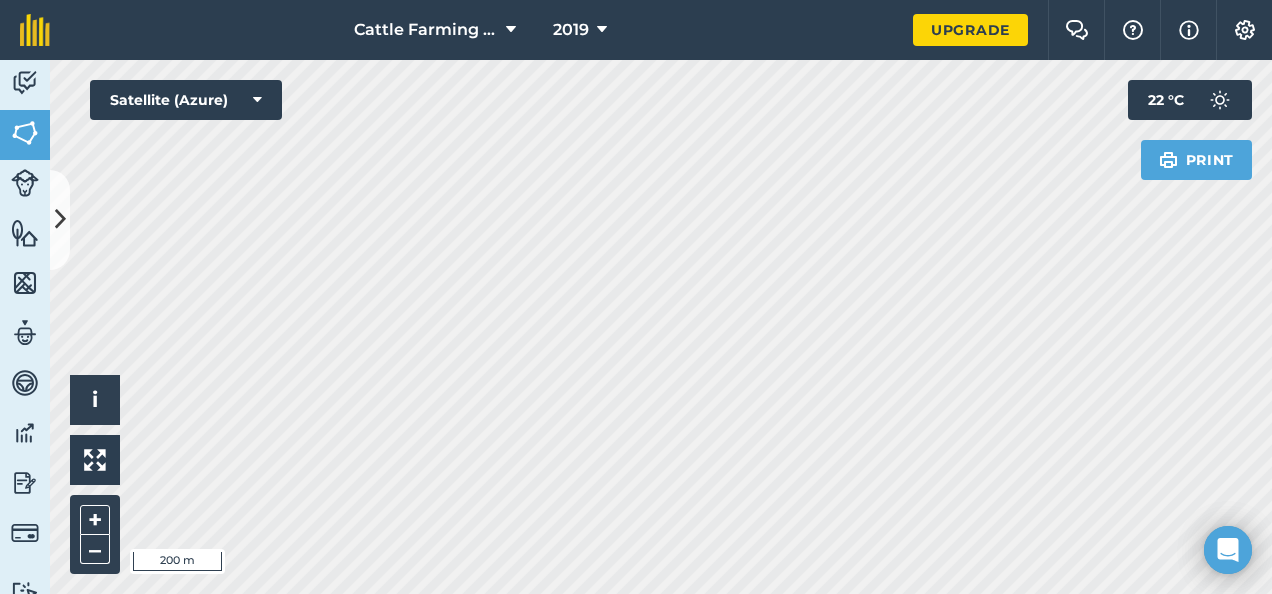 click on "Cattle Farming Mangqwashu 2019 Upgrade Farm Chat Help Info Settings Map printing is not available on our free plan Please upgrade to our Essentials, Plus or Pro plan to access this feature. Activity Fields Livestock Features Maps Team Vehicles Data Reporting Billing Tutorials Tutorials   Back   More EDIT Total Farm Farm EDIT Description Add extra information about your field EDIT Field usage Not set Boundary   Select a shape to start drawing Area Circle *Required Cancel Save EDIT Worked area 115.7   Ha Sub-fields   Divide your fields into sections, e.g. for multiple crops or grazing blocks   Add sub-fields Add field job Add note   Field Health To-Do Field History Reports There are no outstanding tasks for this field. You have activity on this farm that is over 30 days old. Upgrade to access history of notes, tasks and jobs. Hello i © 2025 TomTom, Microsoft 200 m + – Satellite (Azure) Print 22   ° C" at bounding box center (636, 297) 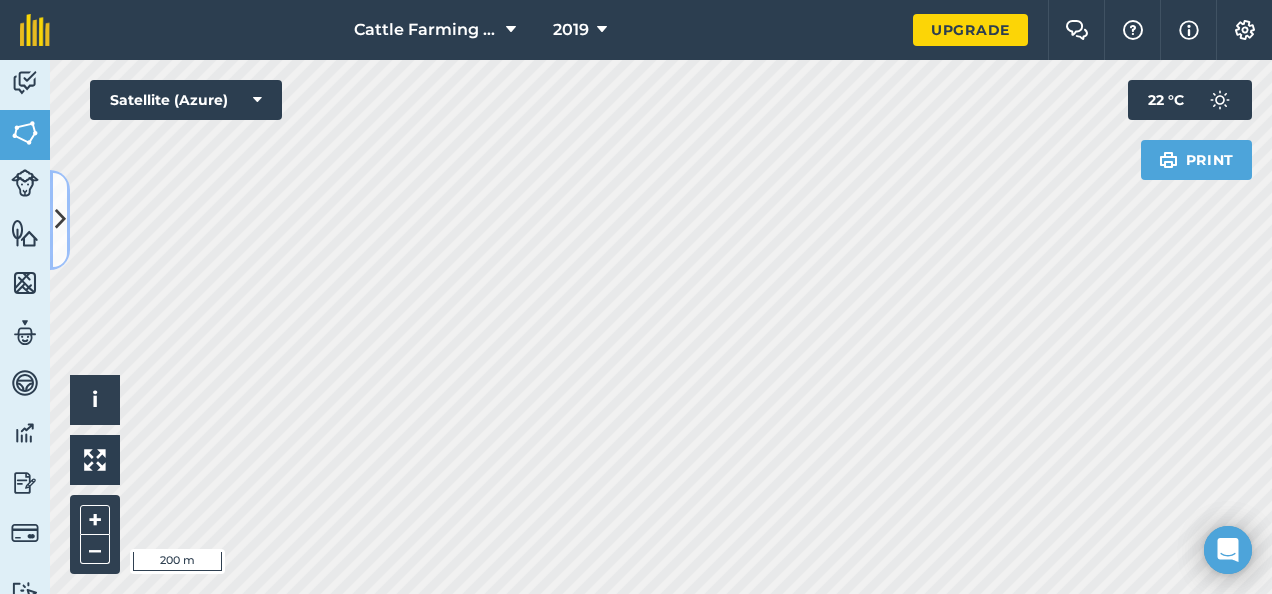 click at bounding box center [60, 220] 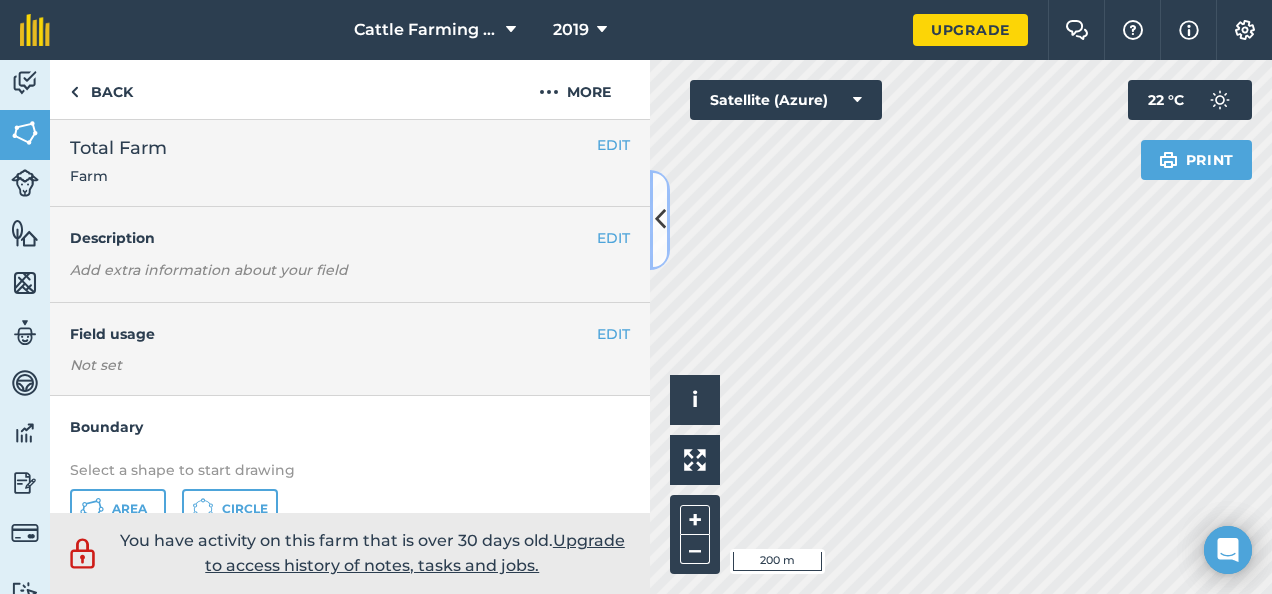 scroll, scrollTop: 0, scrollLeft: 0, axis: both 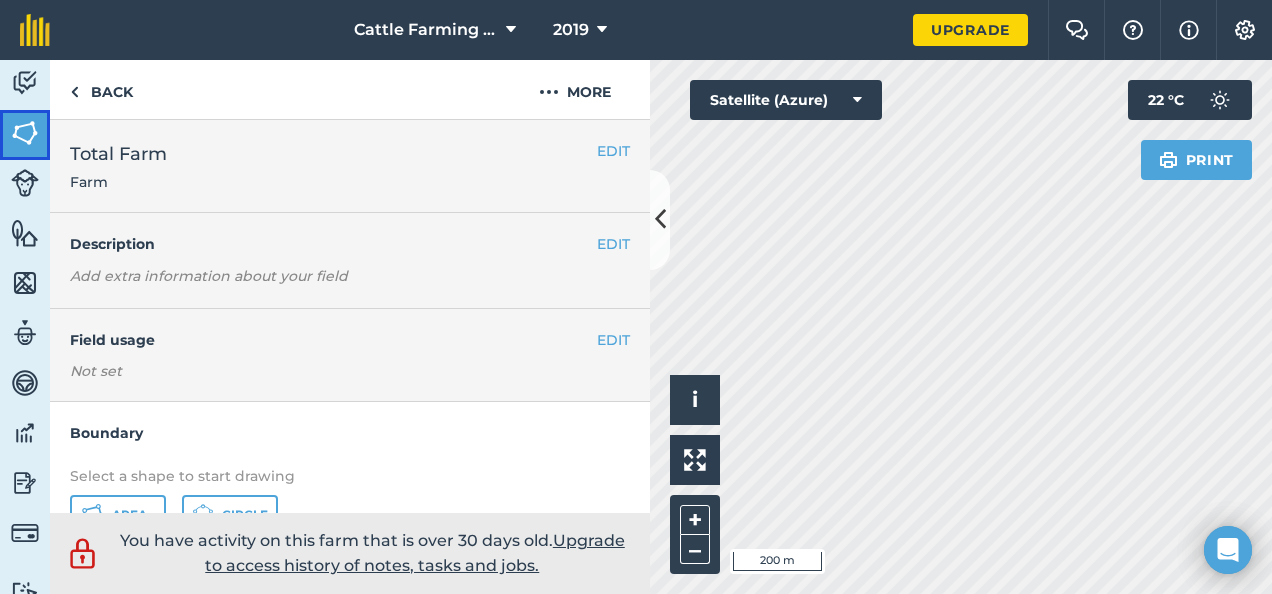 click at bounding box center (25, 133) 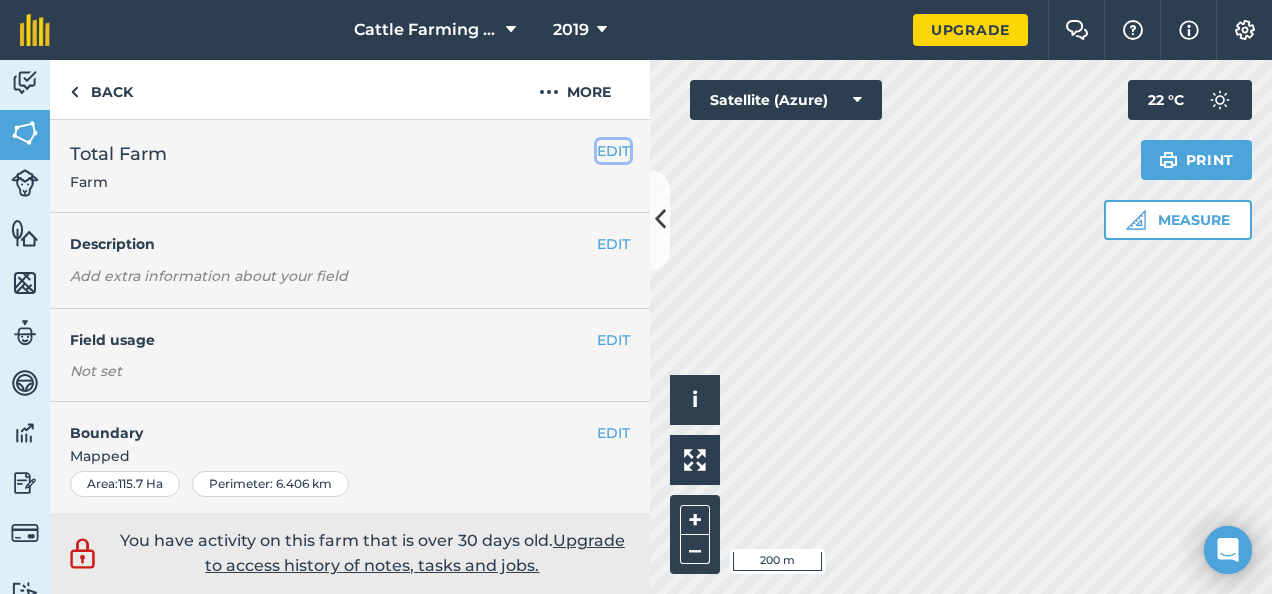 click on "EDIT" at bounding box center [613, 151] 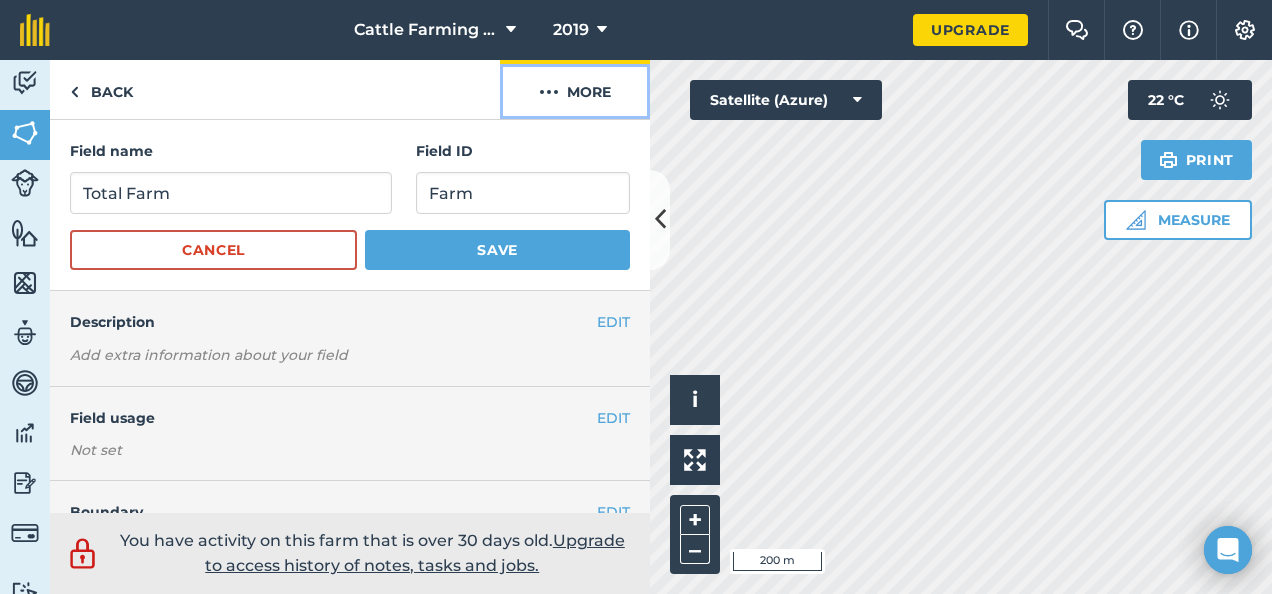 click on "More" at bounding box center [575, 89] 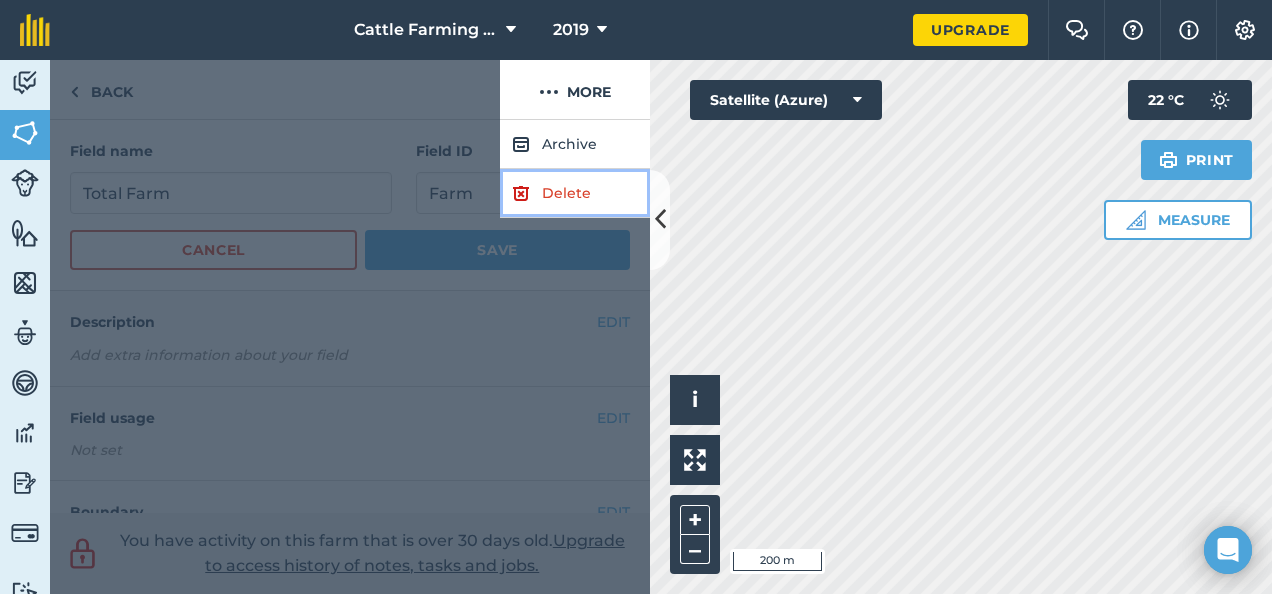click on "Delete" at bounding box center (575, 193) 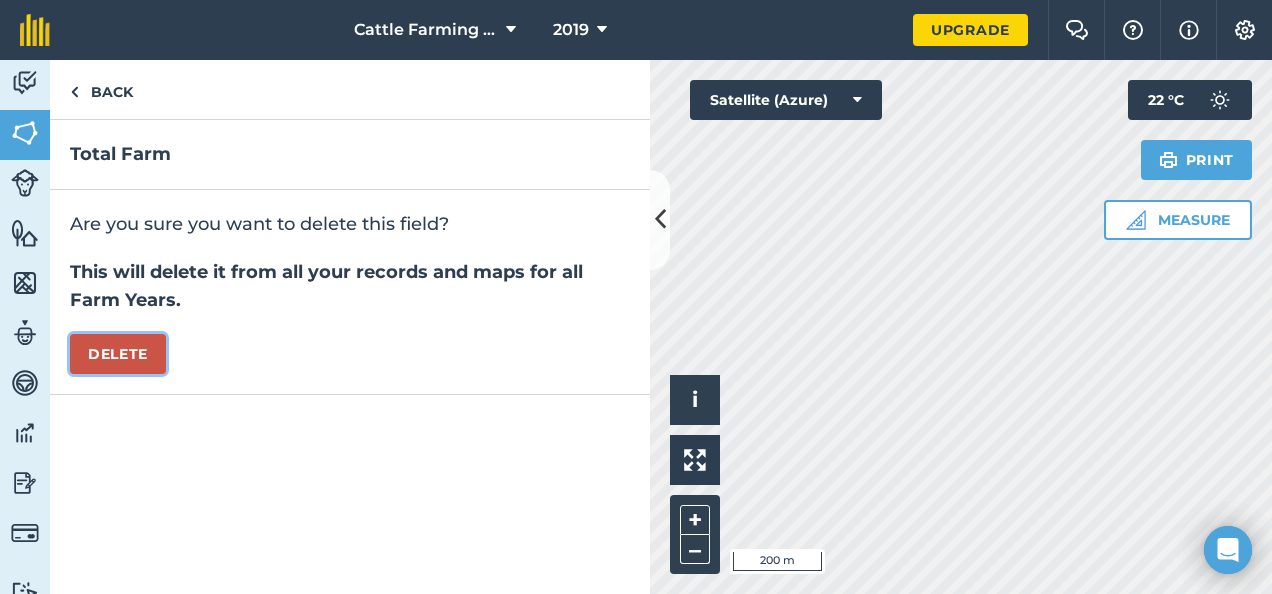 click on "Delete" at bounding box center [118, 354] 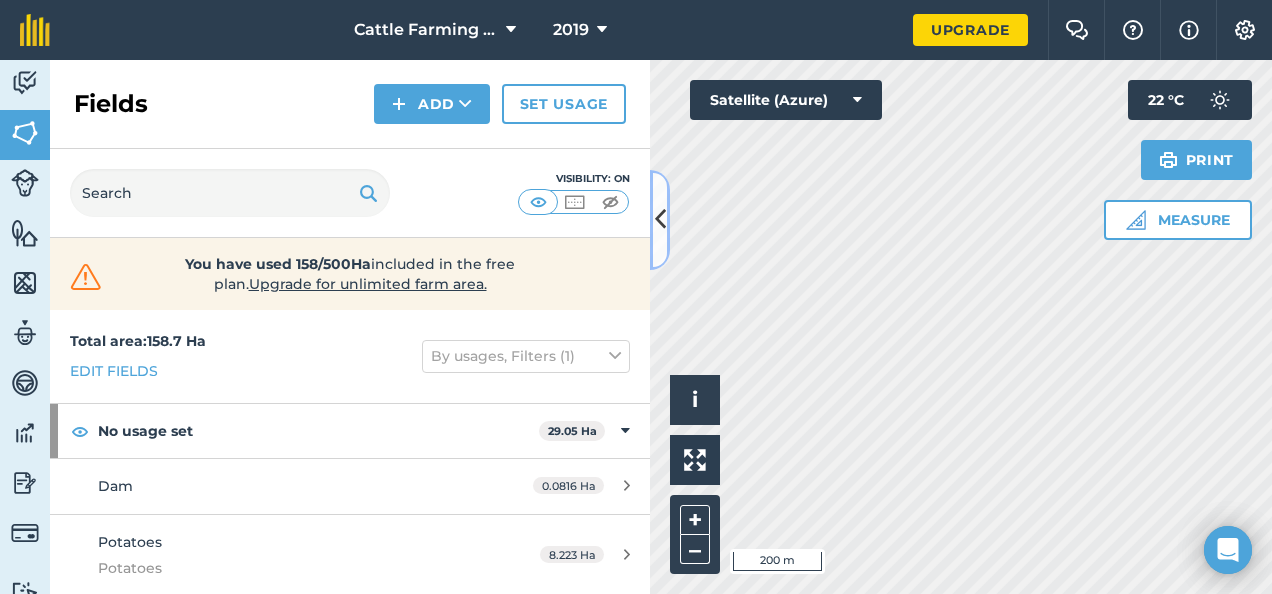 click at bounding box center [660, 219] 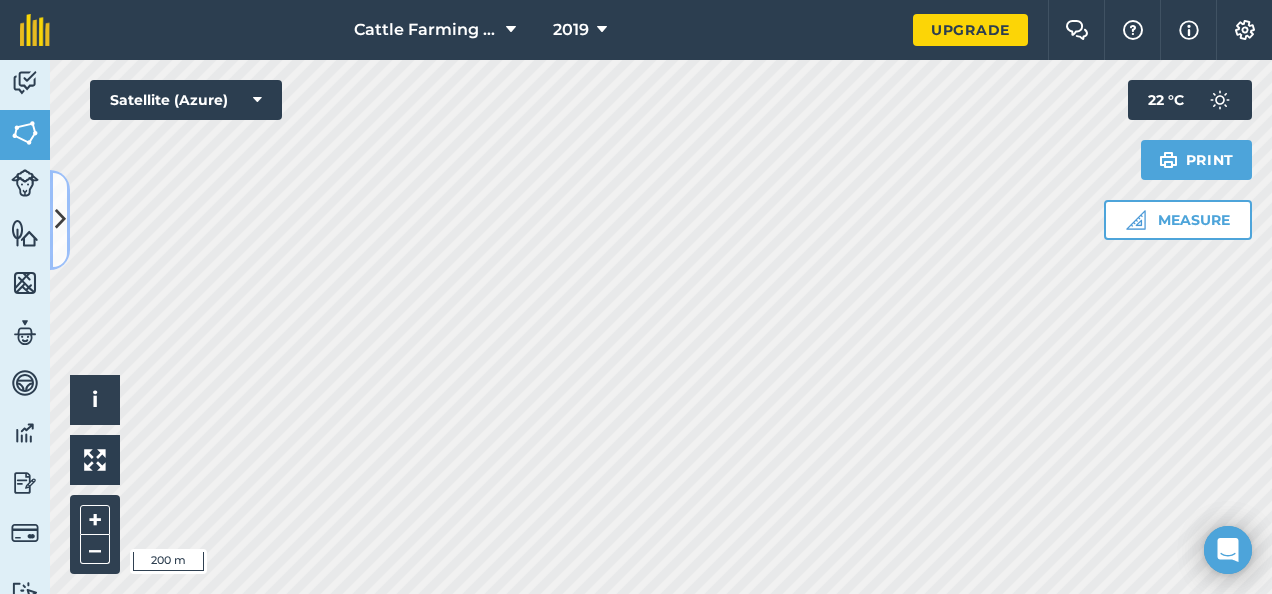 click at bounding box center (60, 219) 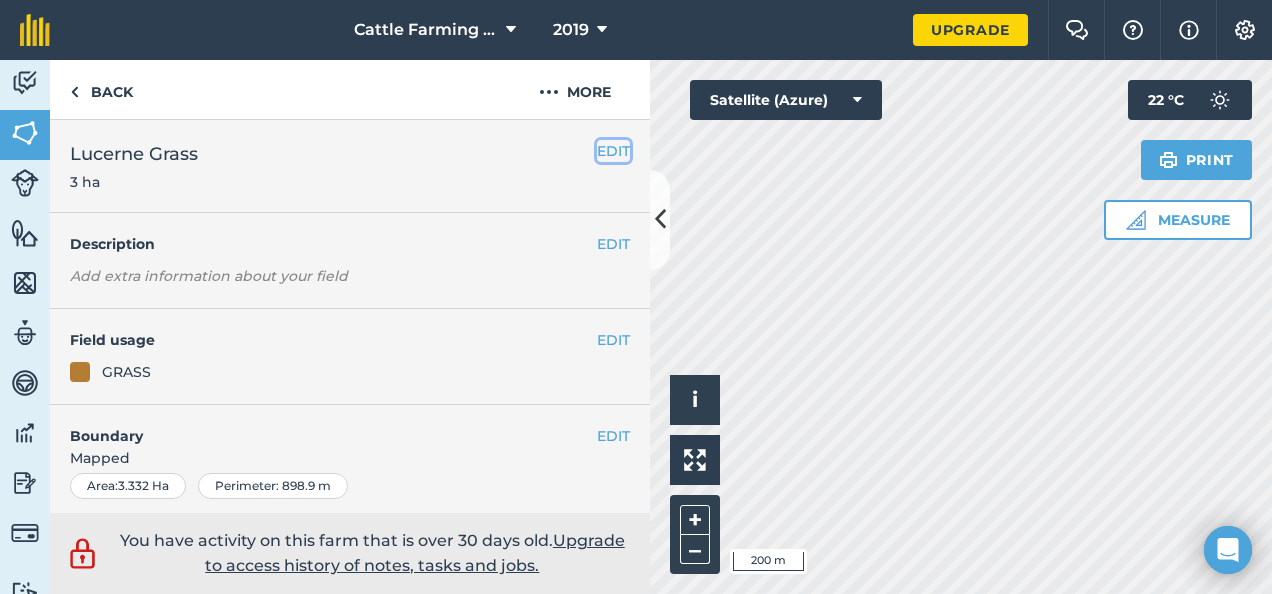 click on "EDIT" at bounding box center [613, 151] 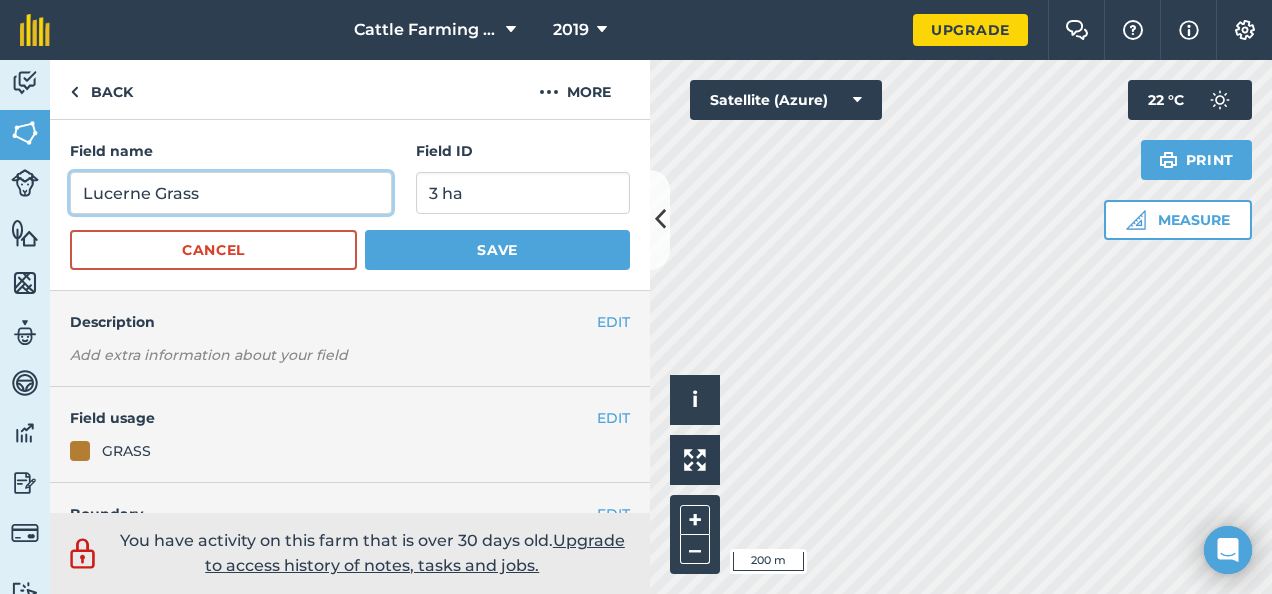 drag, startPoint x: 223, startPoint y: 198, endPoint x: -4, endPoint y: 189, distance: 227.17834 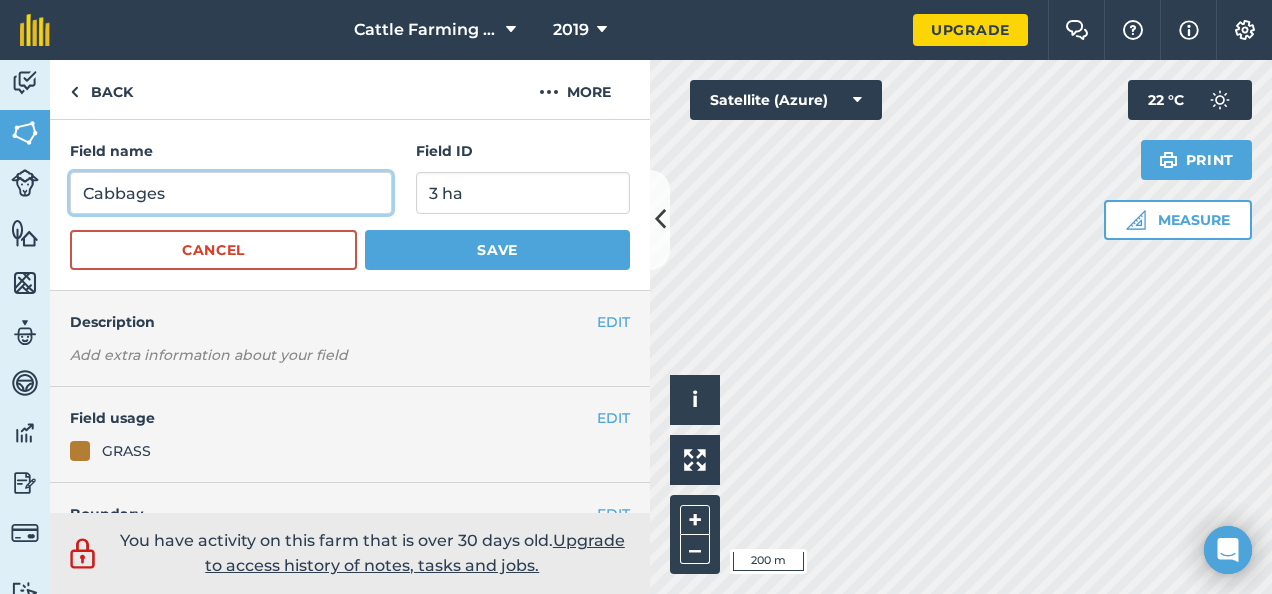 type on "Cabbages" 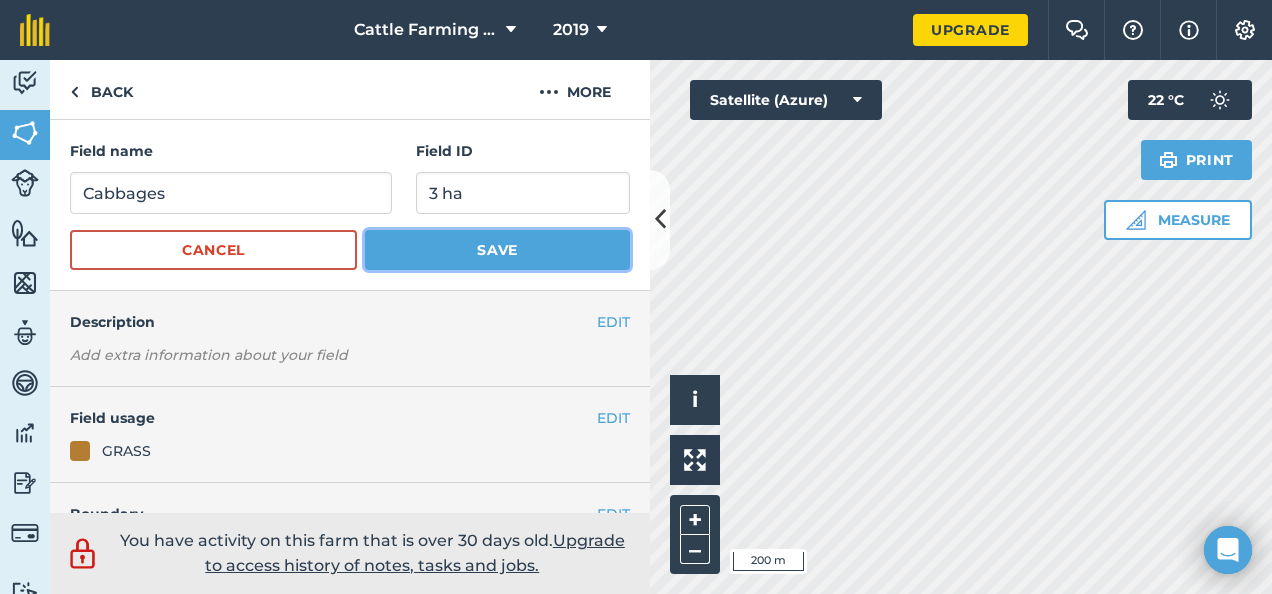 click on "Save" at bounding box center [497, 250] 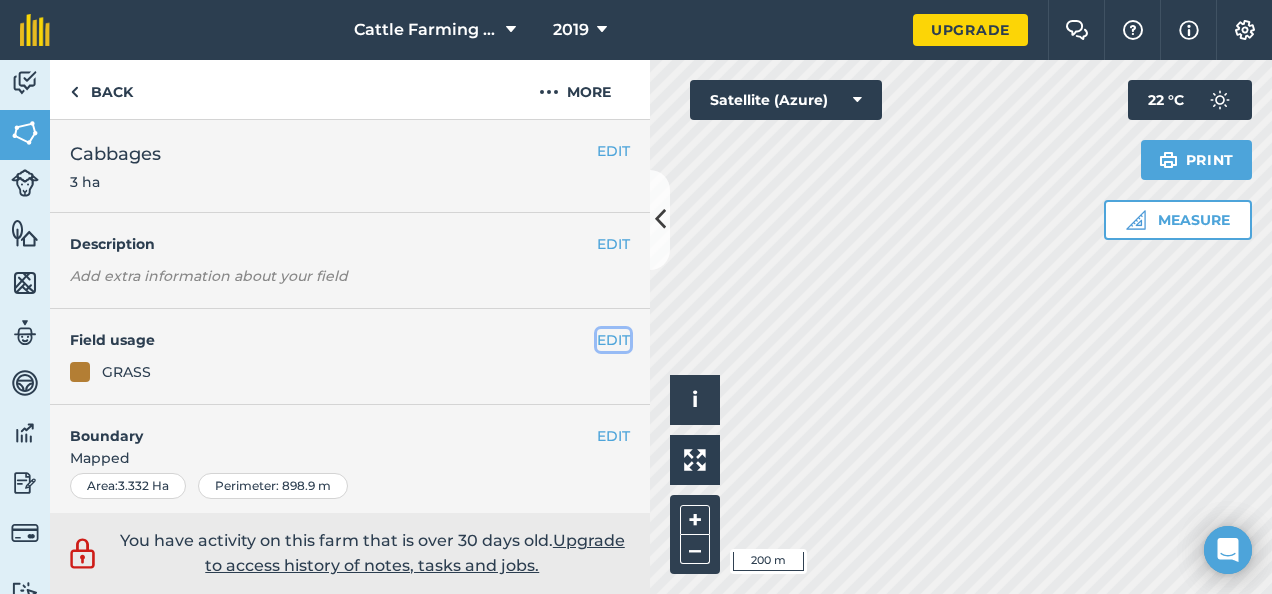 click on "EDIT" at bounding box center [613, 340] 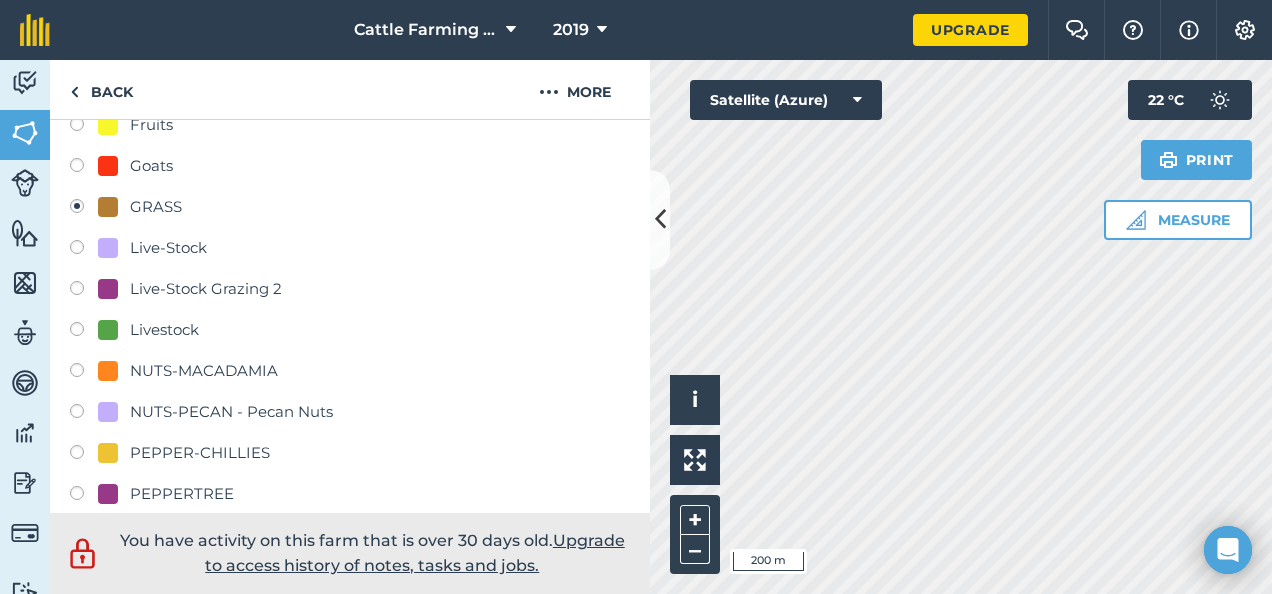 scroll, scrollTop: 500, scrollLeft: 0, axis: vertical 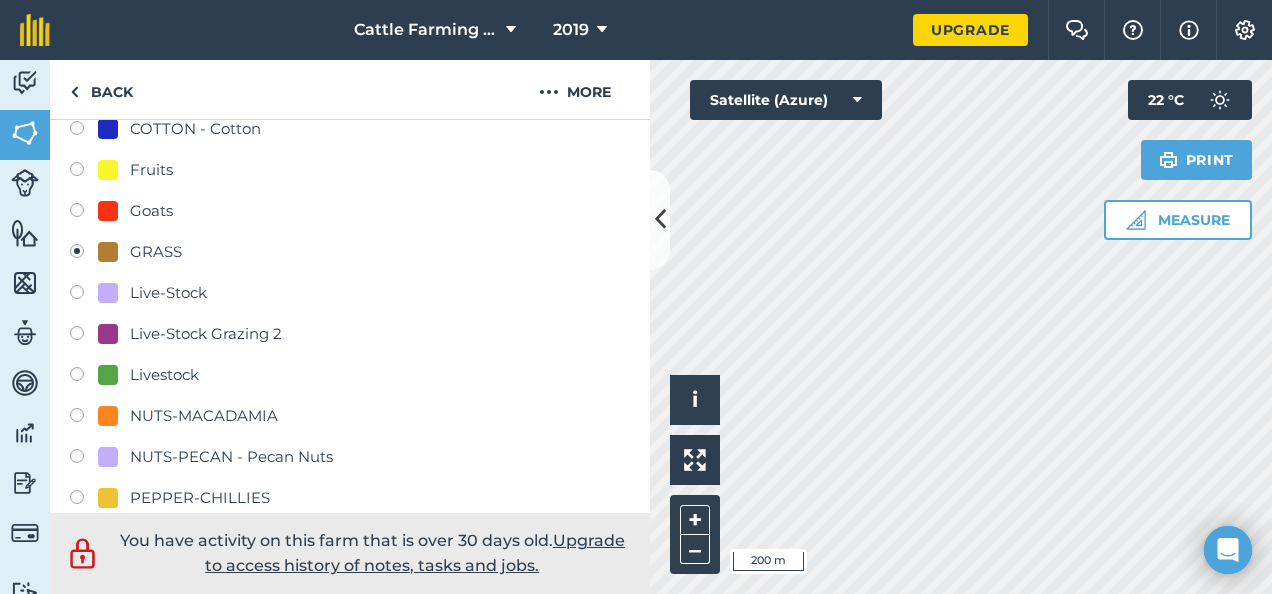 click on "GRASS" at bounding box center (156, 252) 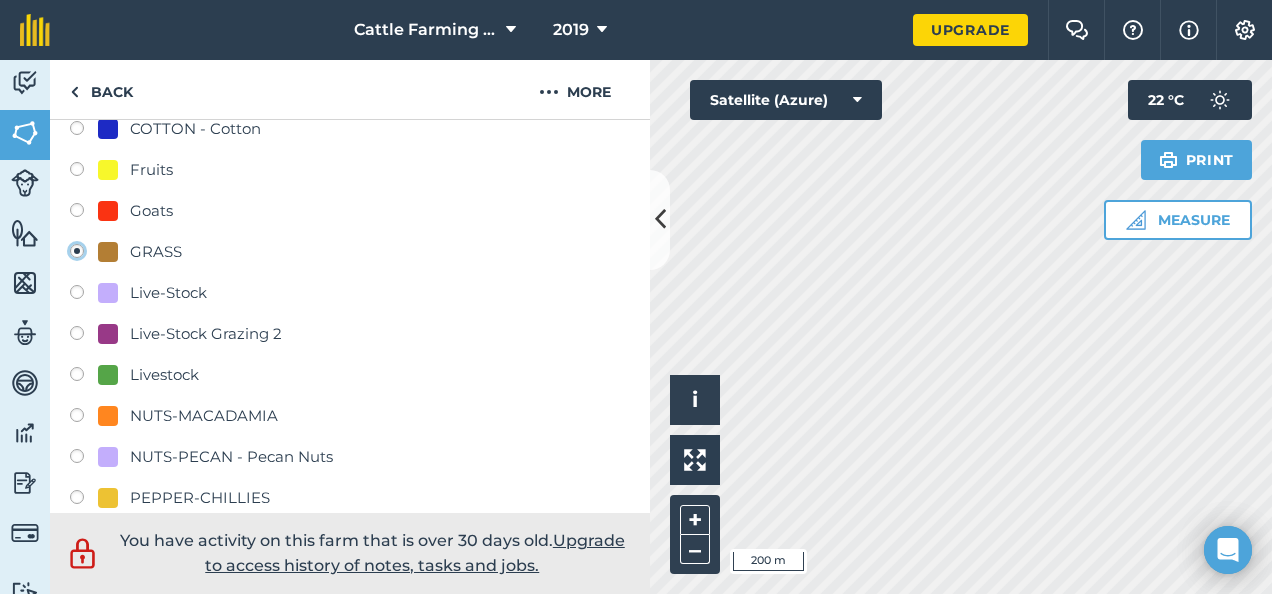 click on "GRASS" at bounding box center [-9923, 250] 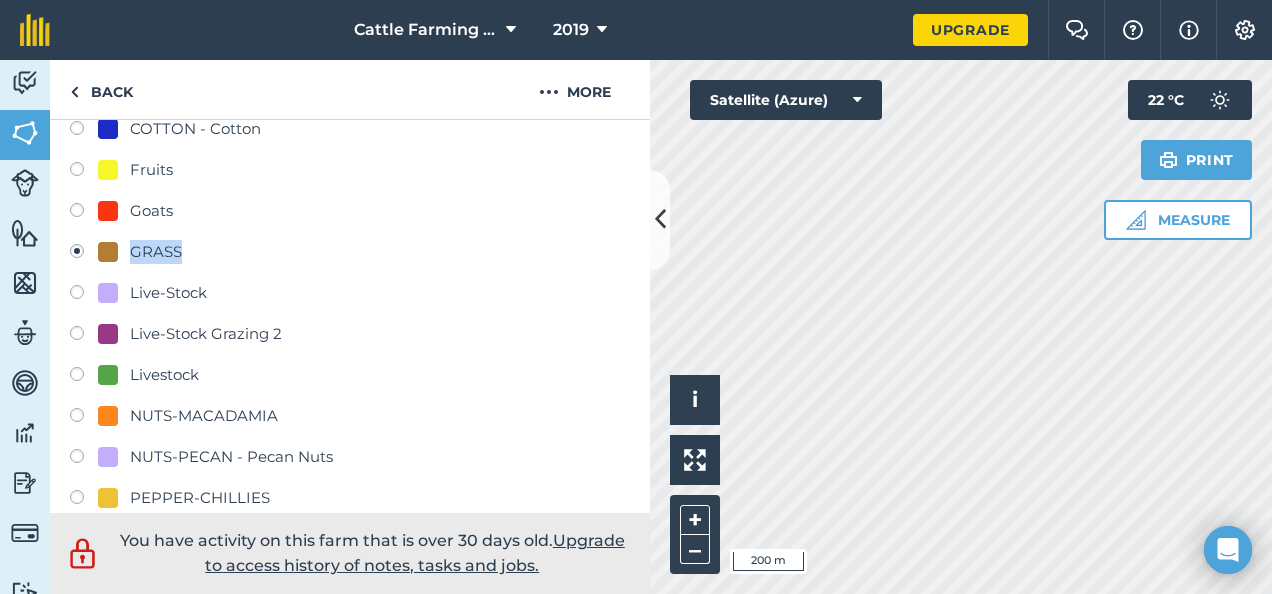 click on "GRASS" at bounding box center [156, 252] 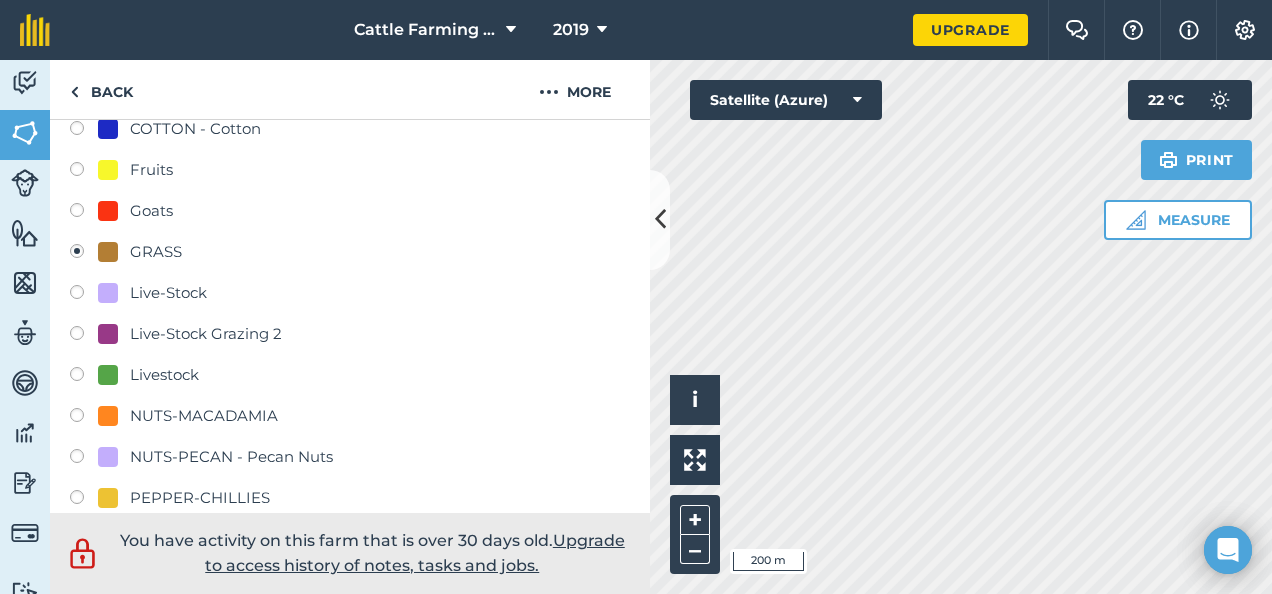 drag, startPoint x: 142, startPoint y: 240, endPoint x: 627, endPoint y: 307, distance: 489.60596 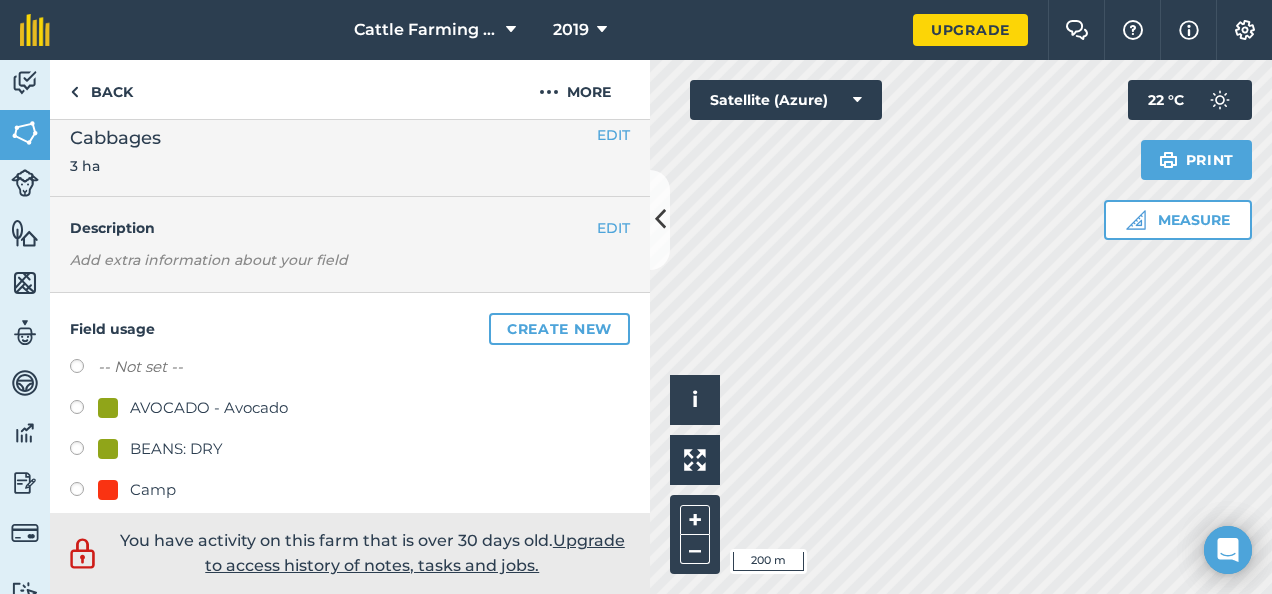scroll, scrollTop: 0, scrollLeft: 0, axis: both 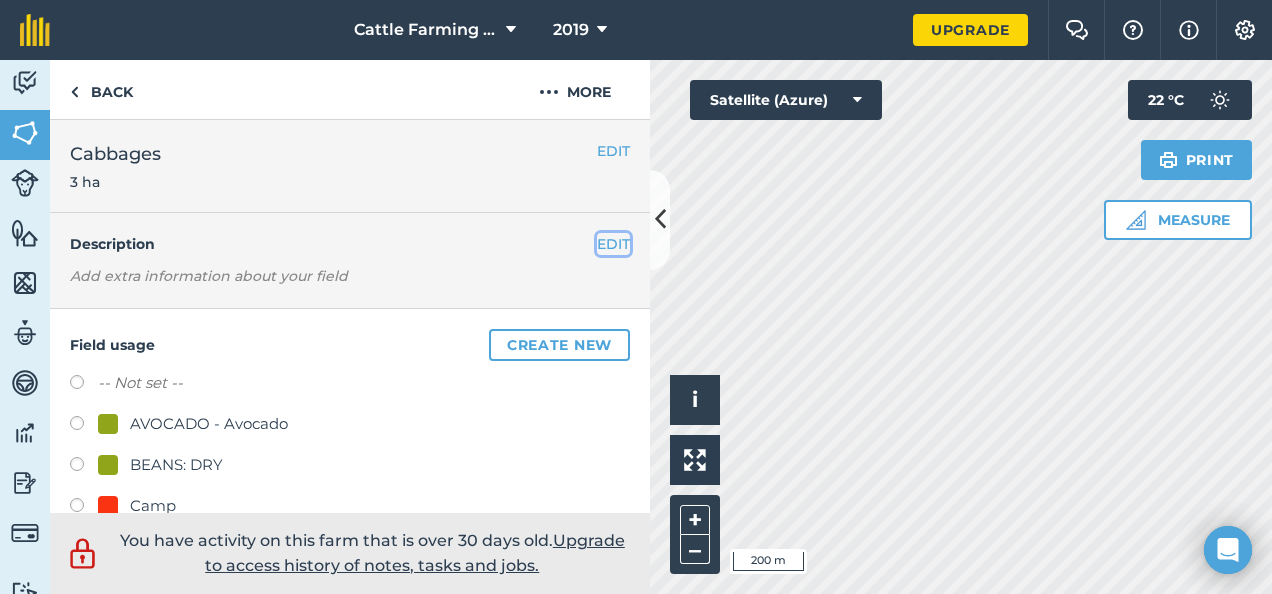 click on "EDIT" at bounding box center [613, 244] 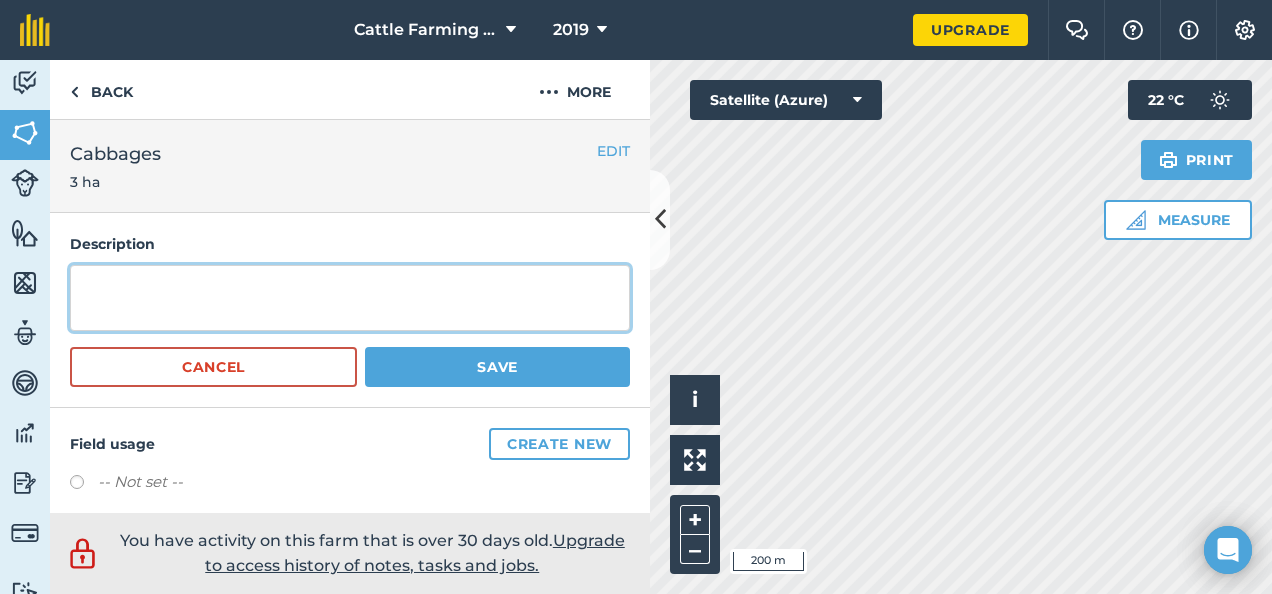 click at bounding box center (350, 298) 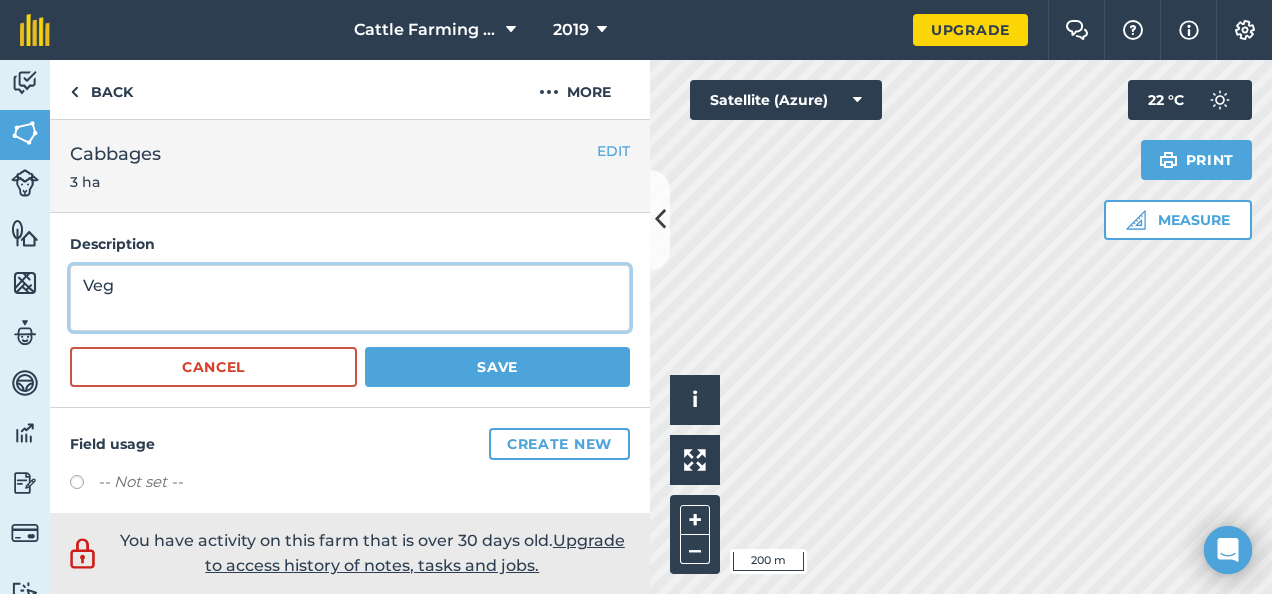 type on "Veg" 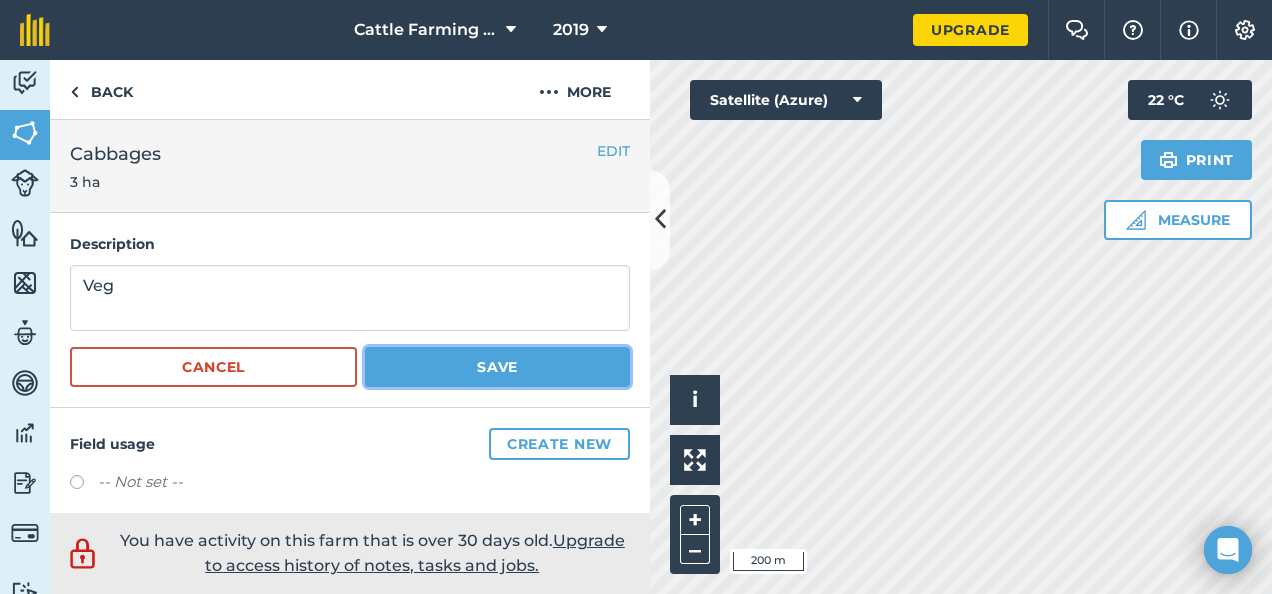 click on "Save" at bounding box center [497, 367] 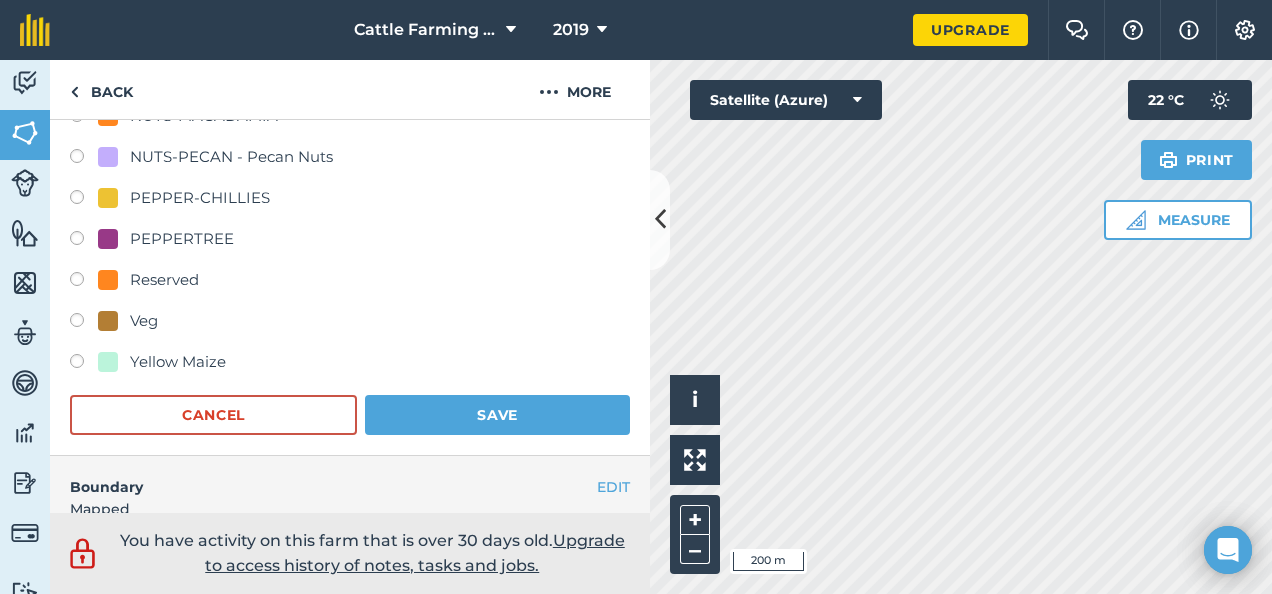 scroll, scrollTop: 800, scrollLeft: 0, axis: vertical 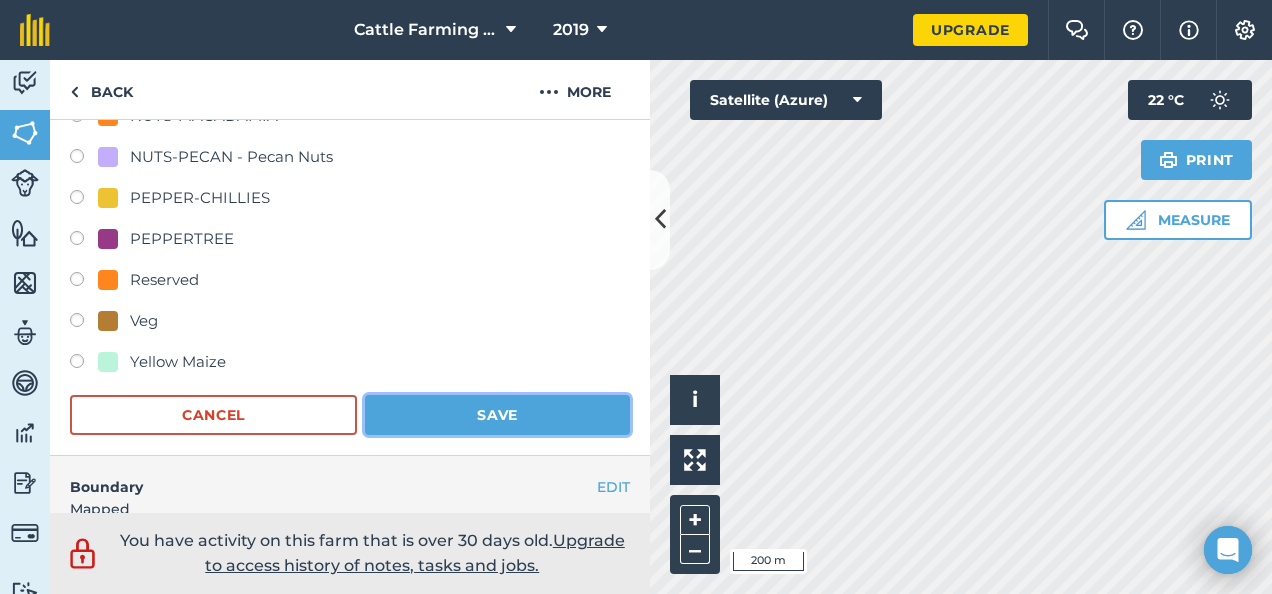 click on "Save" at bounding box center [497, 415] 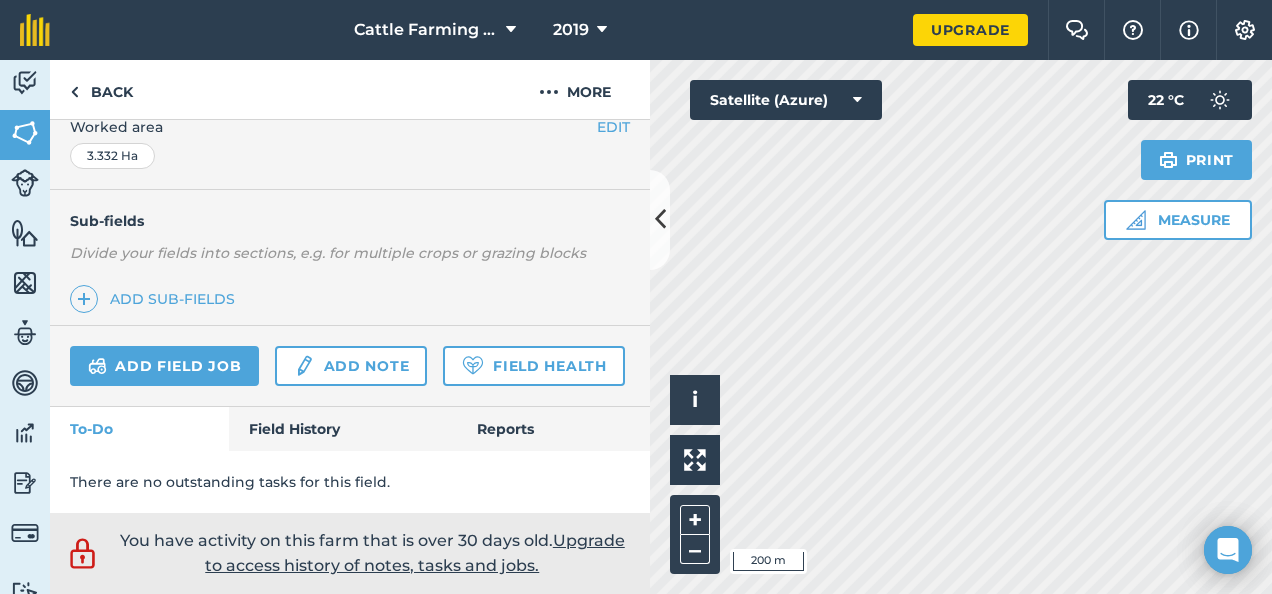 scroll, scrollTop: 504, scrollLeft: 0, axis: vertical 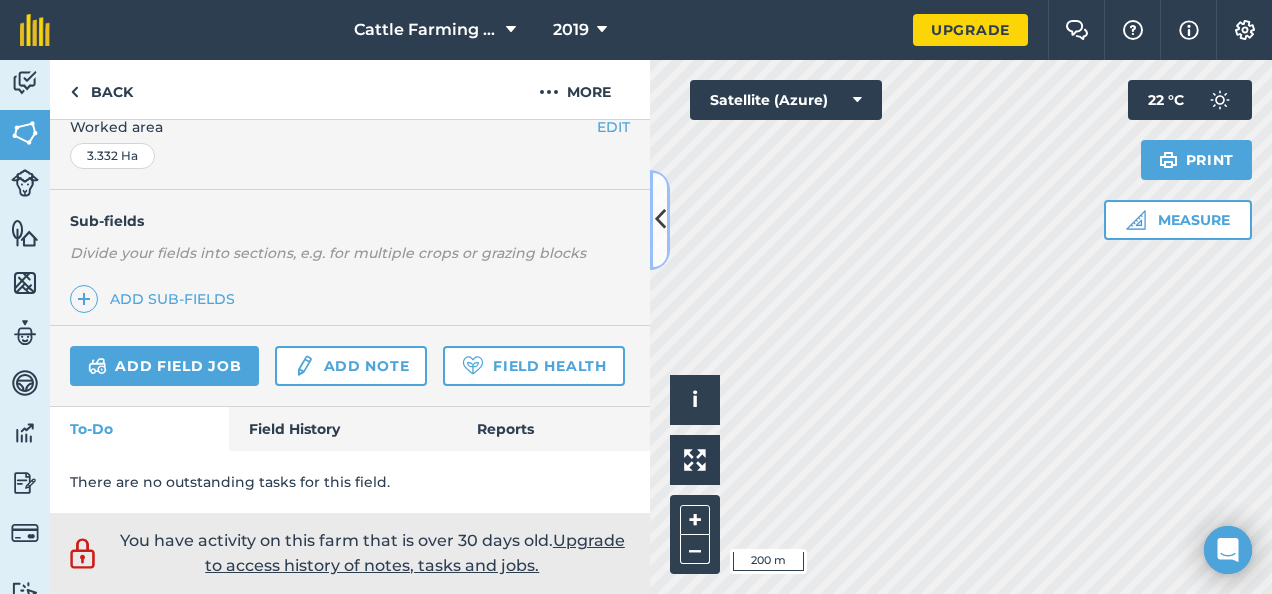 click at bounding box center [660, 219] 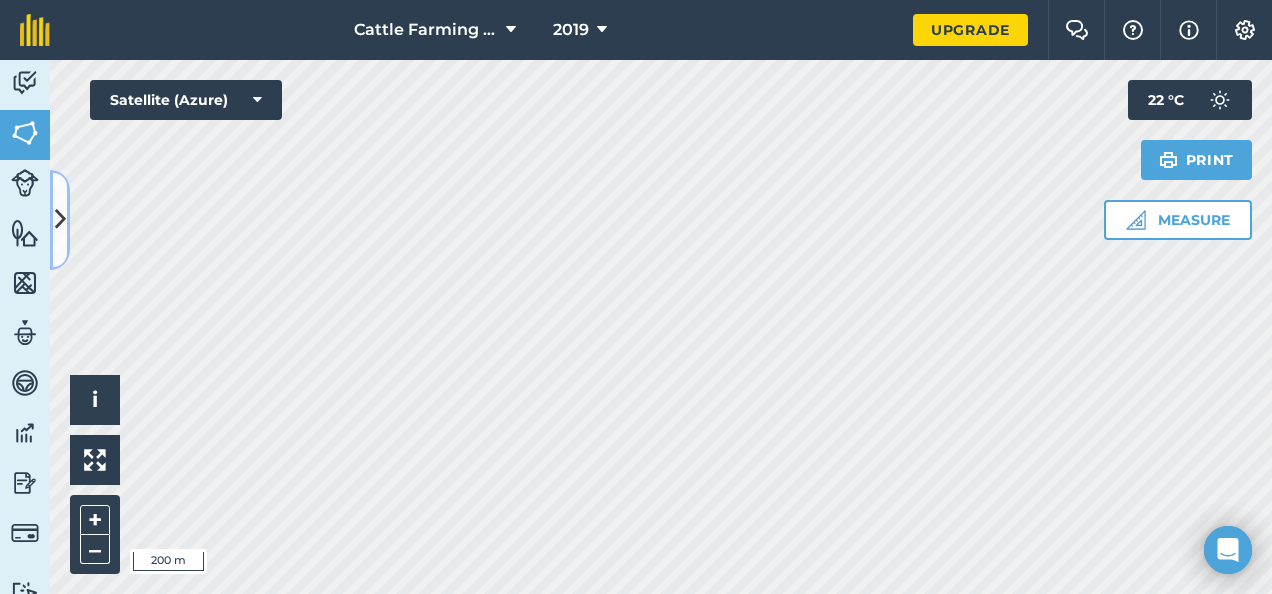click at bounding box center (60, 219) 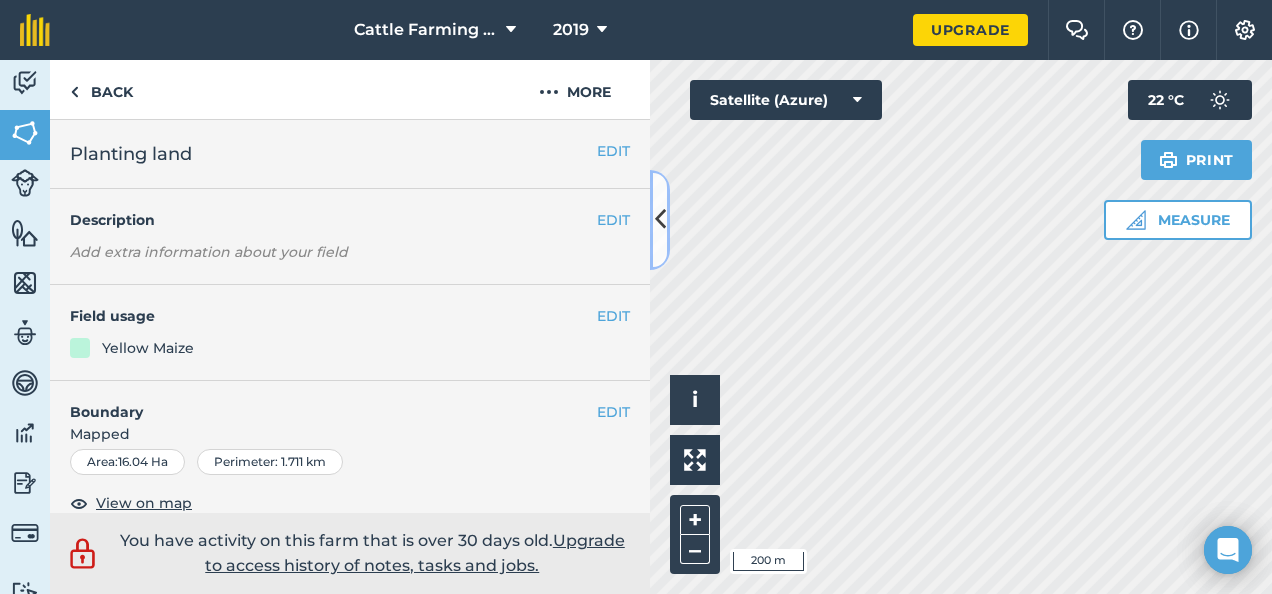 drag, startPoint x: 658, startPoint y: 232, endPoint x: 626, endPoint y: 229, distance: 32.140316 